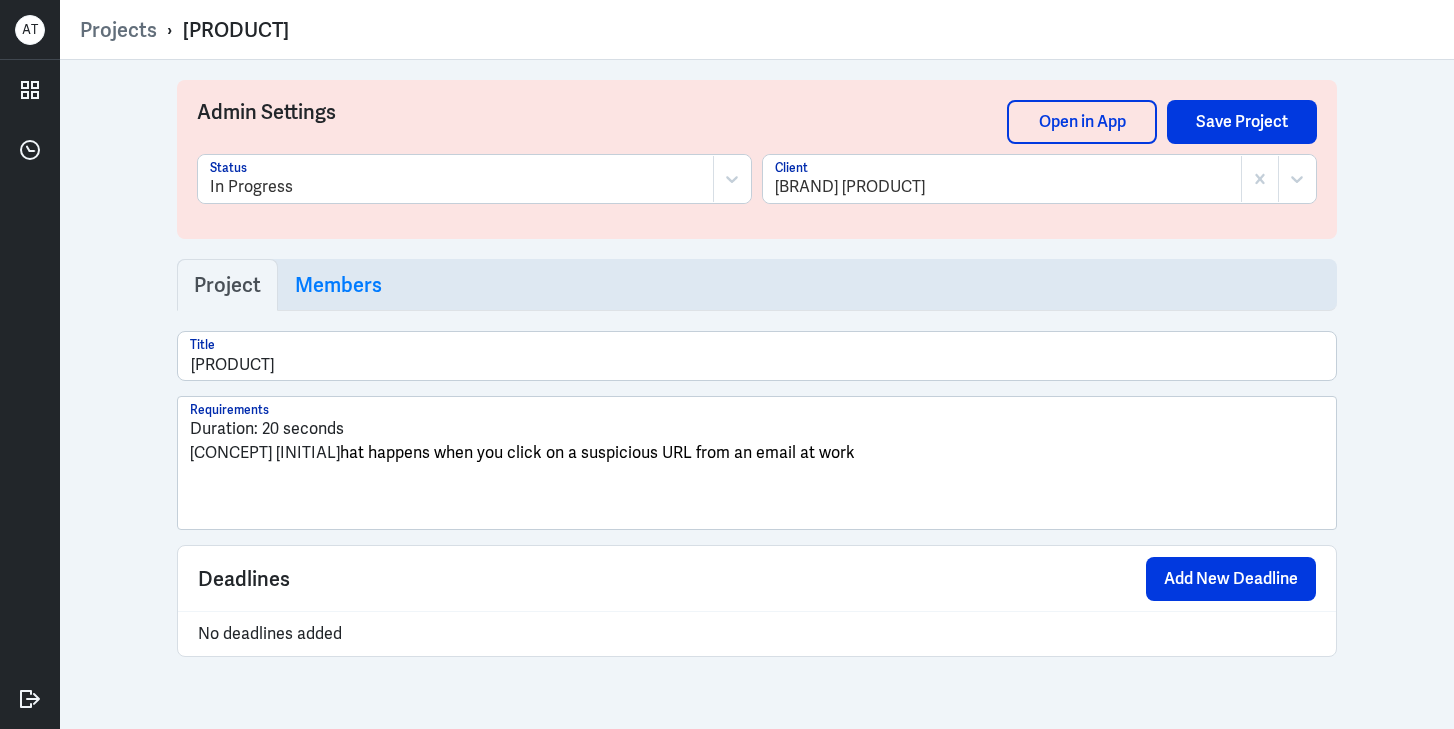 scroll, scrollTop: 0, scrollLeft: 0, axis: both 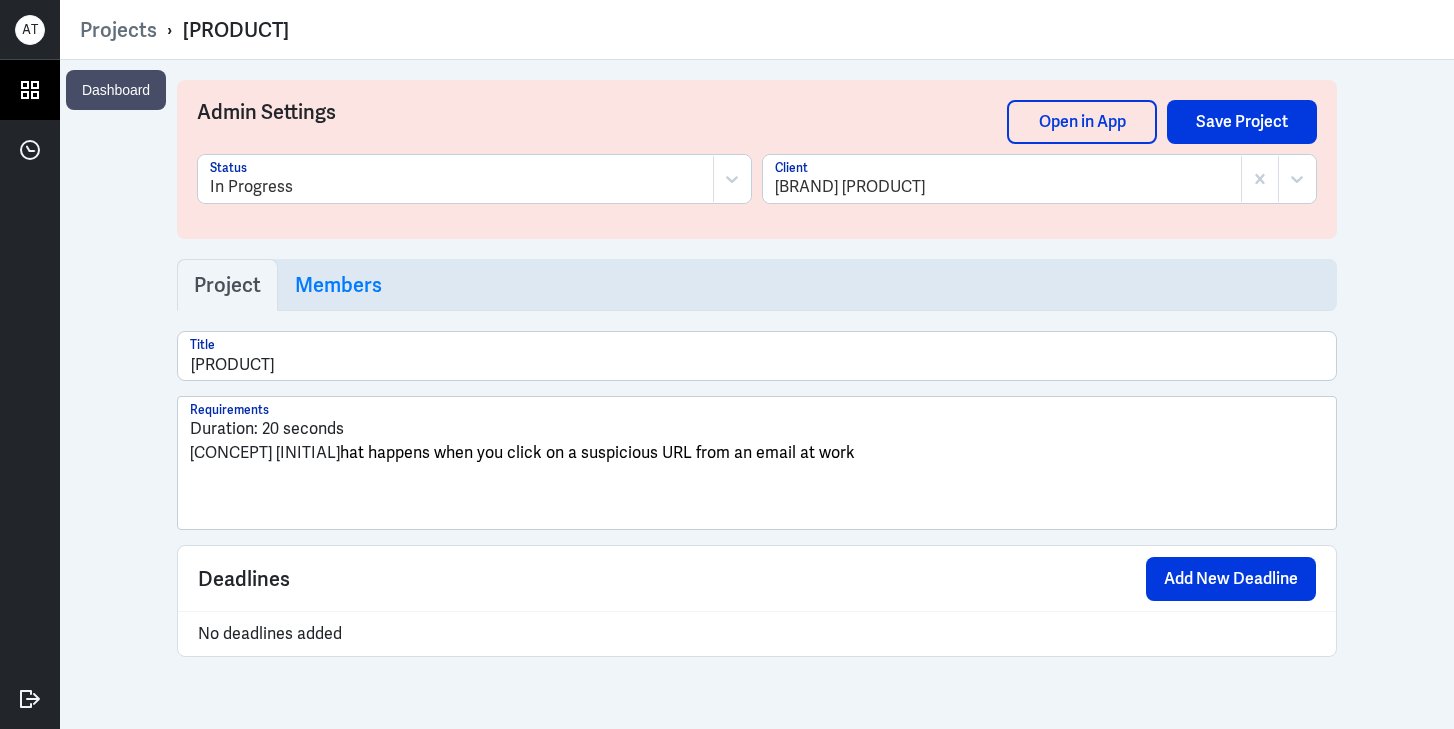 click 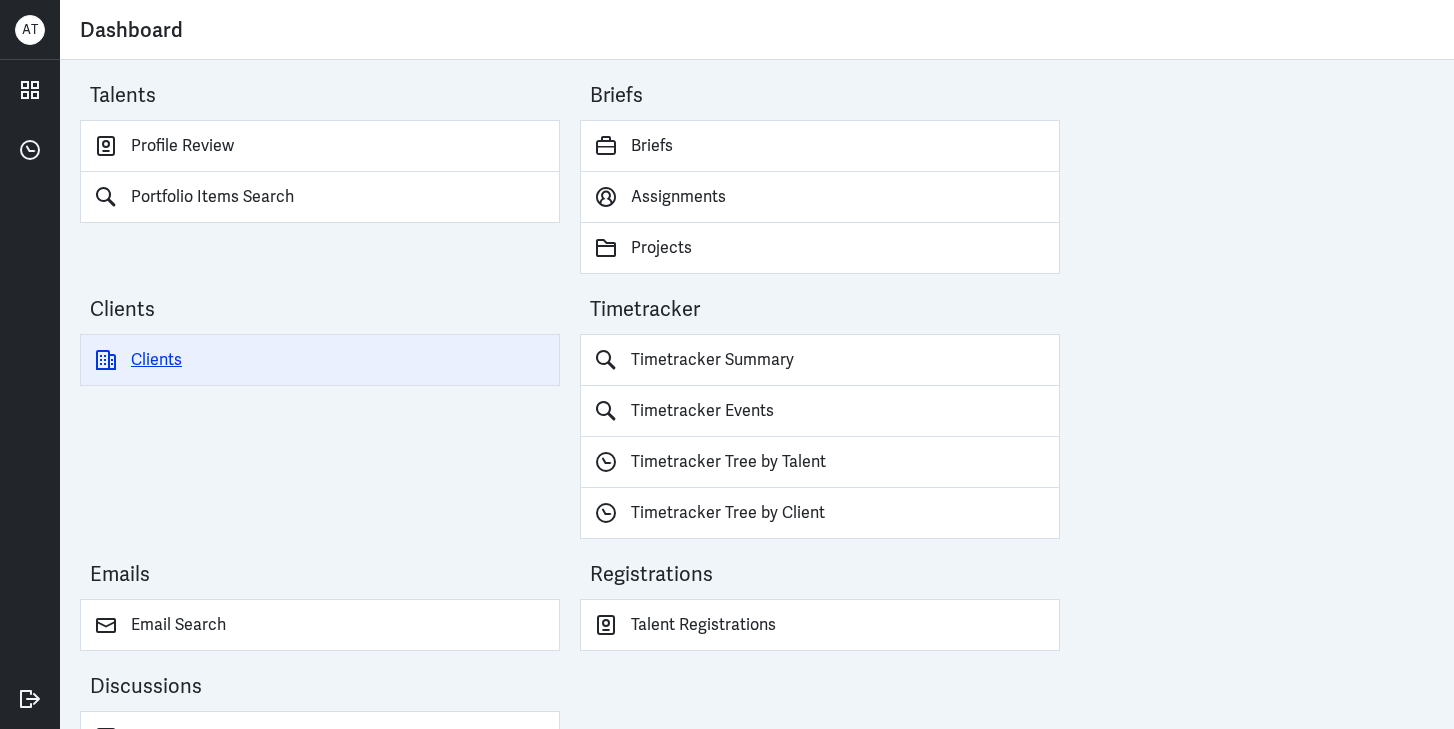 click on "Clients" at bounding box center [320, 360] 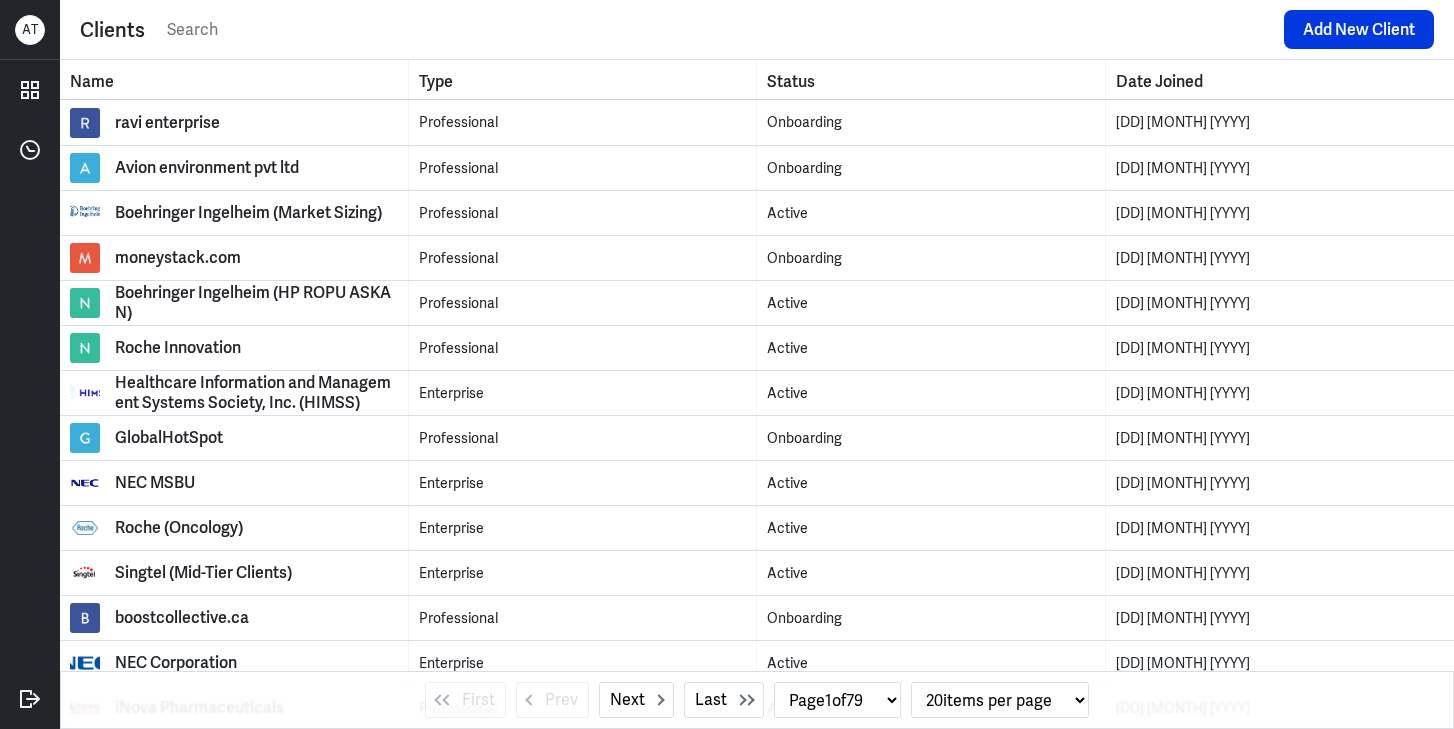 click at bounding box center (719, 30) 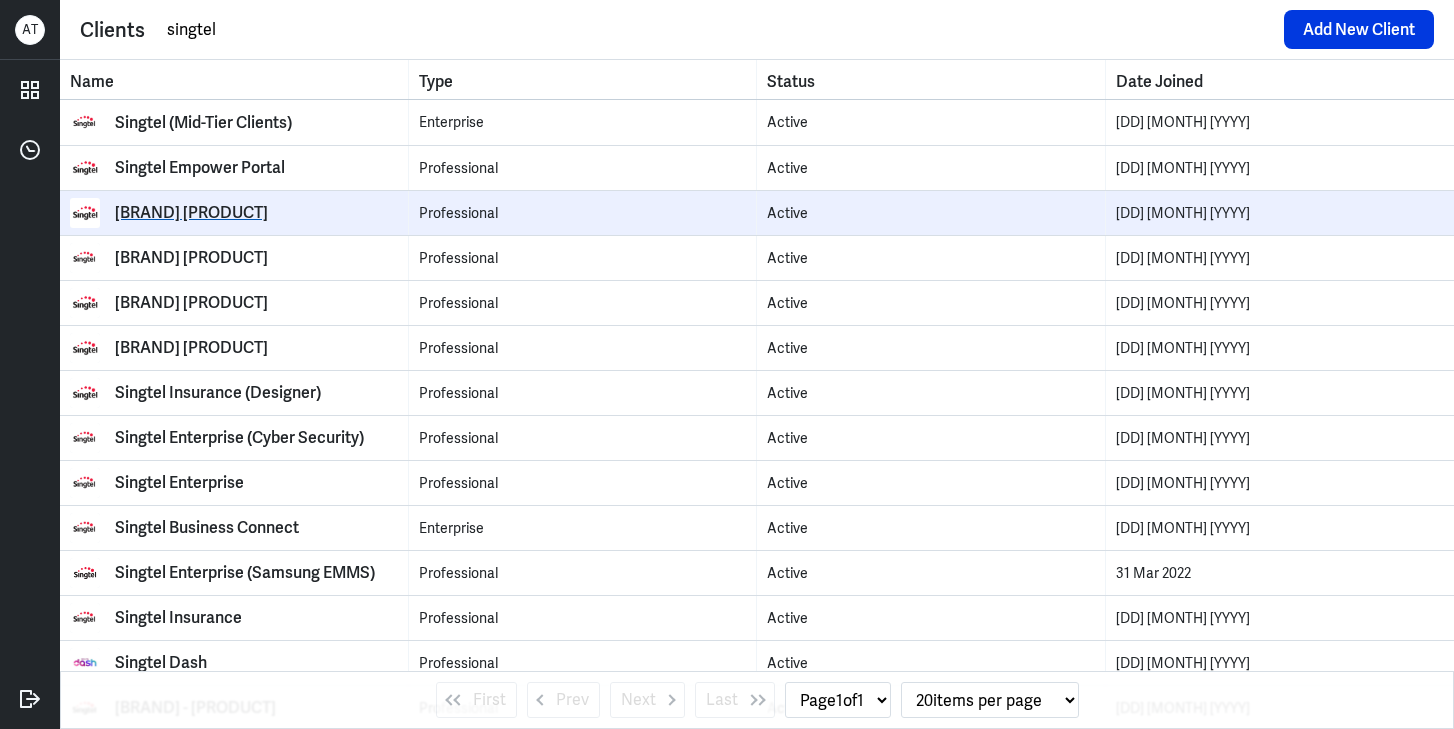 type on "singtel" 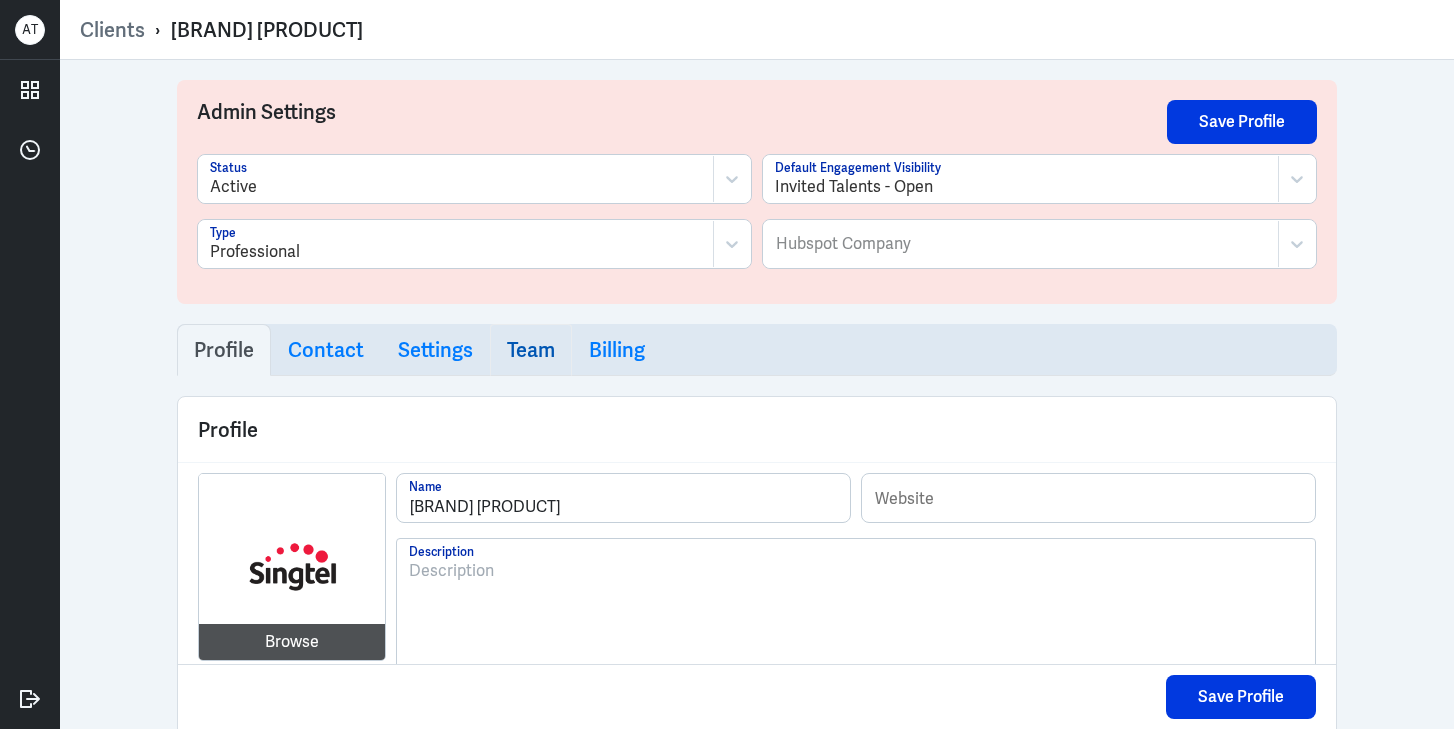 click on "Team" at bounding box center [531, 350] 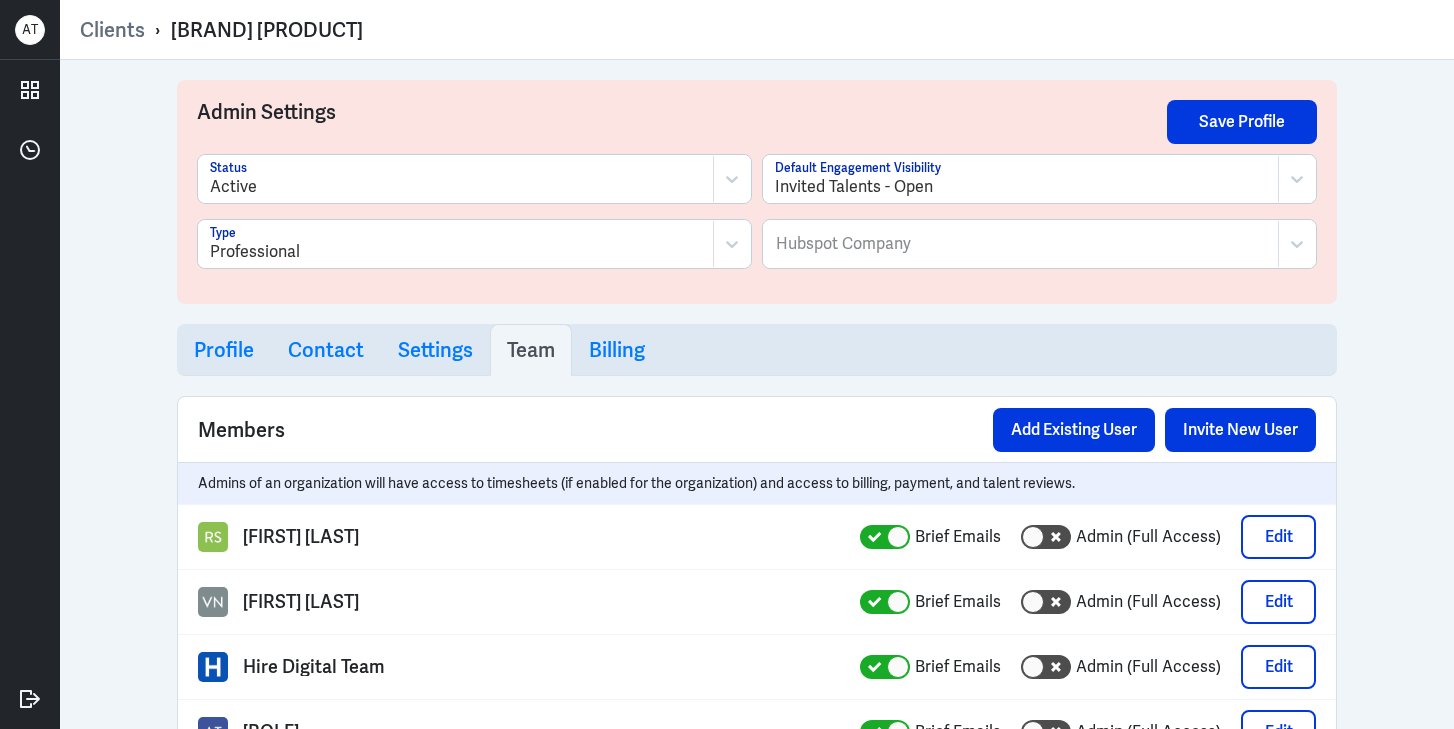 select on "1" 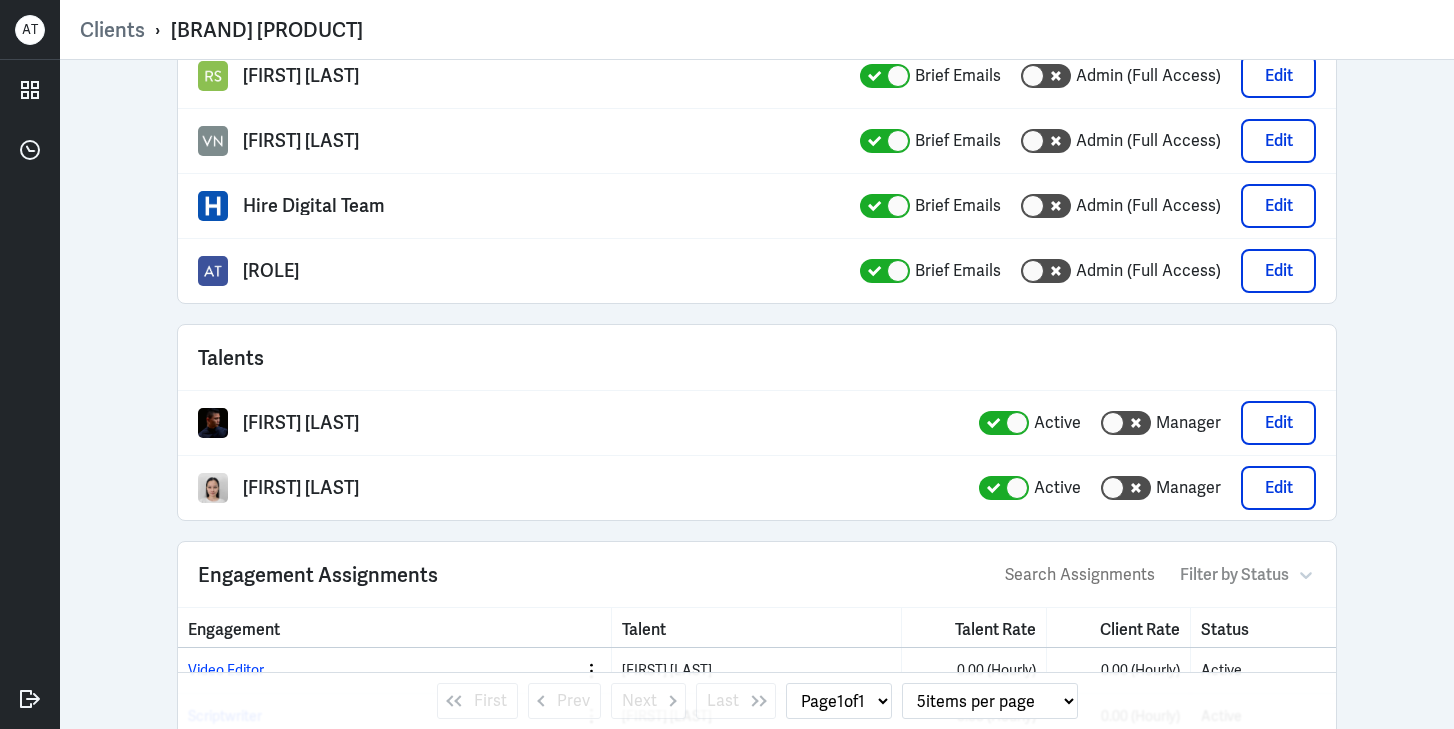 scroll, scrollTop: 304, scrollLeft: 0, axis: vertical 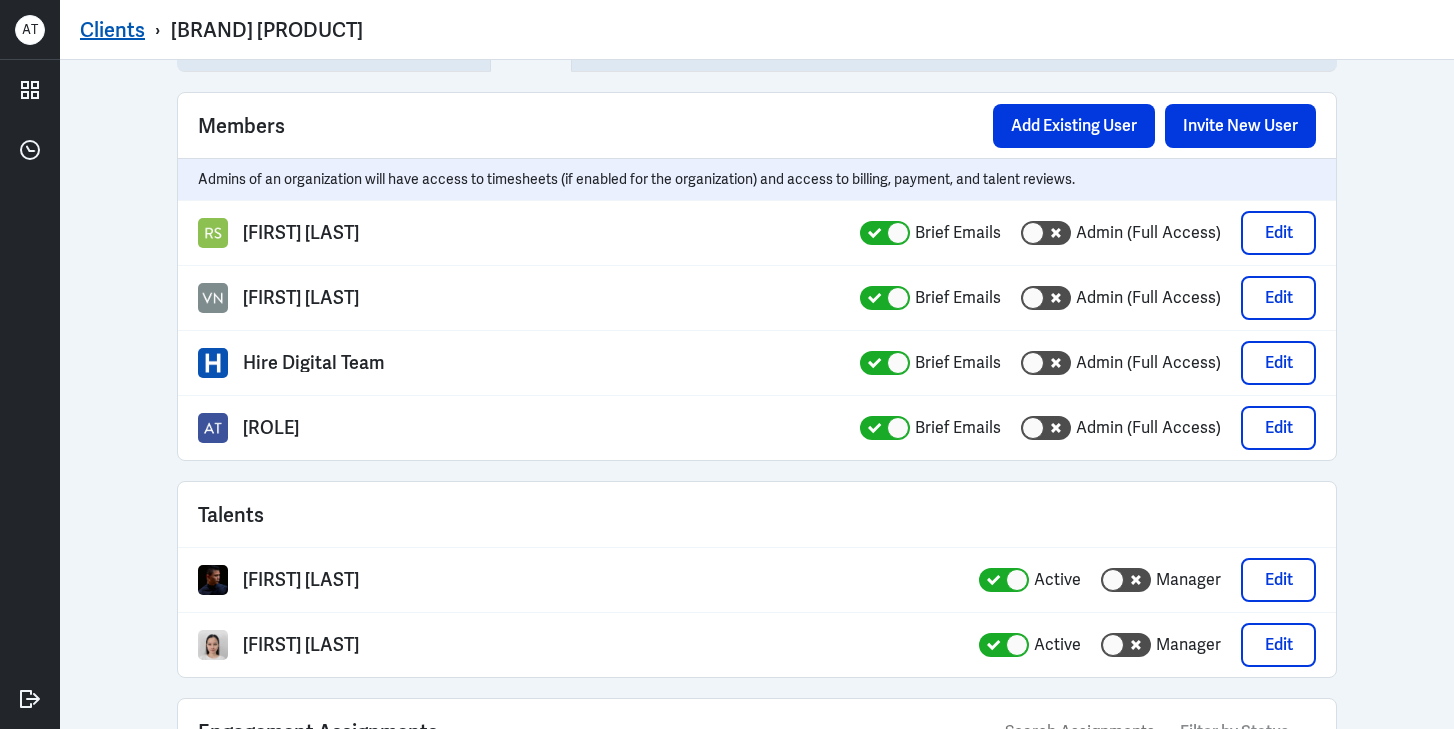 click on "Clients" at bounding box center [112, 30] 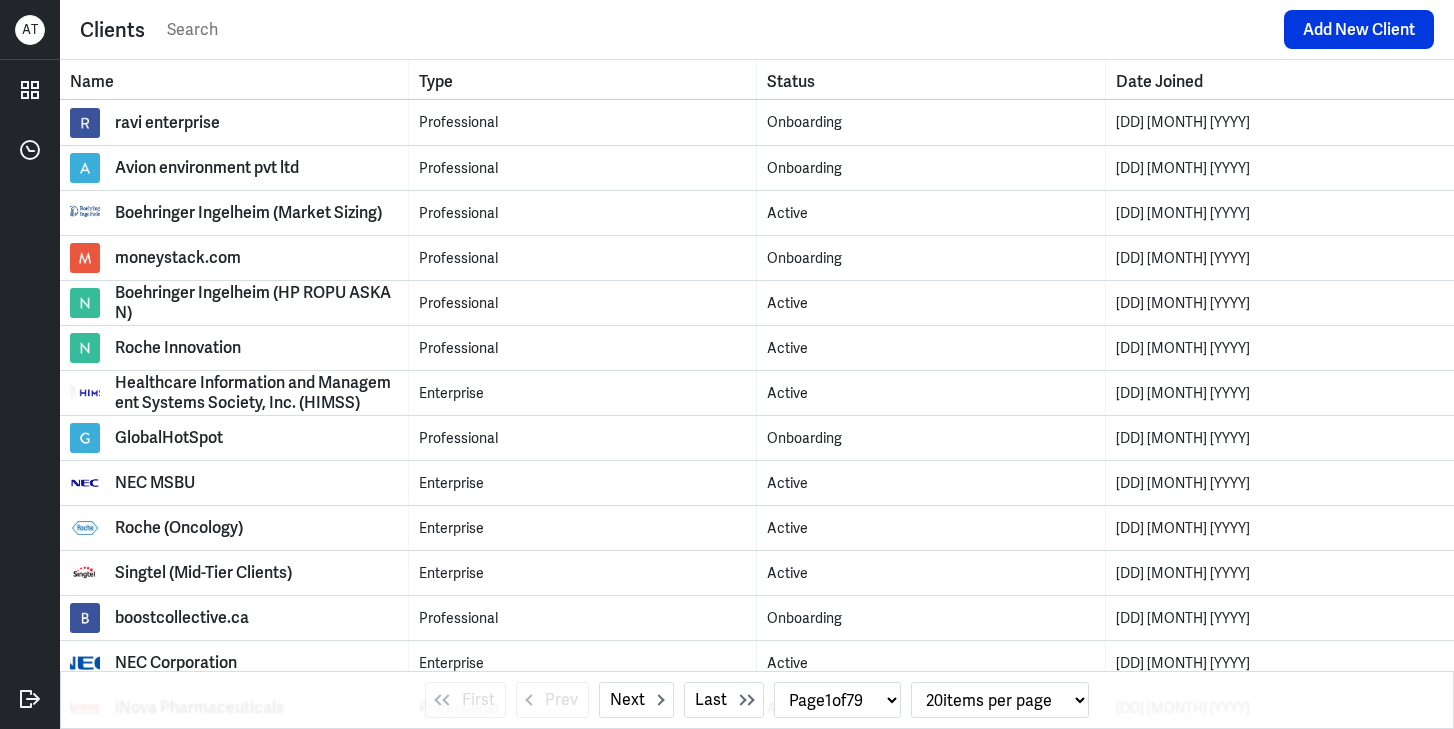 click at bounding box center [719, 30] 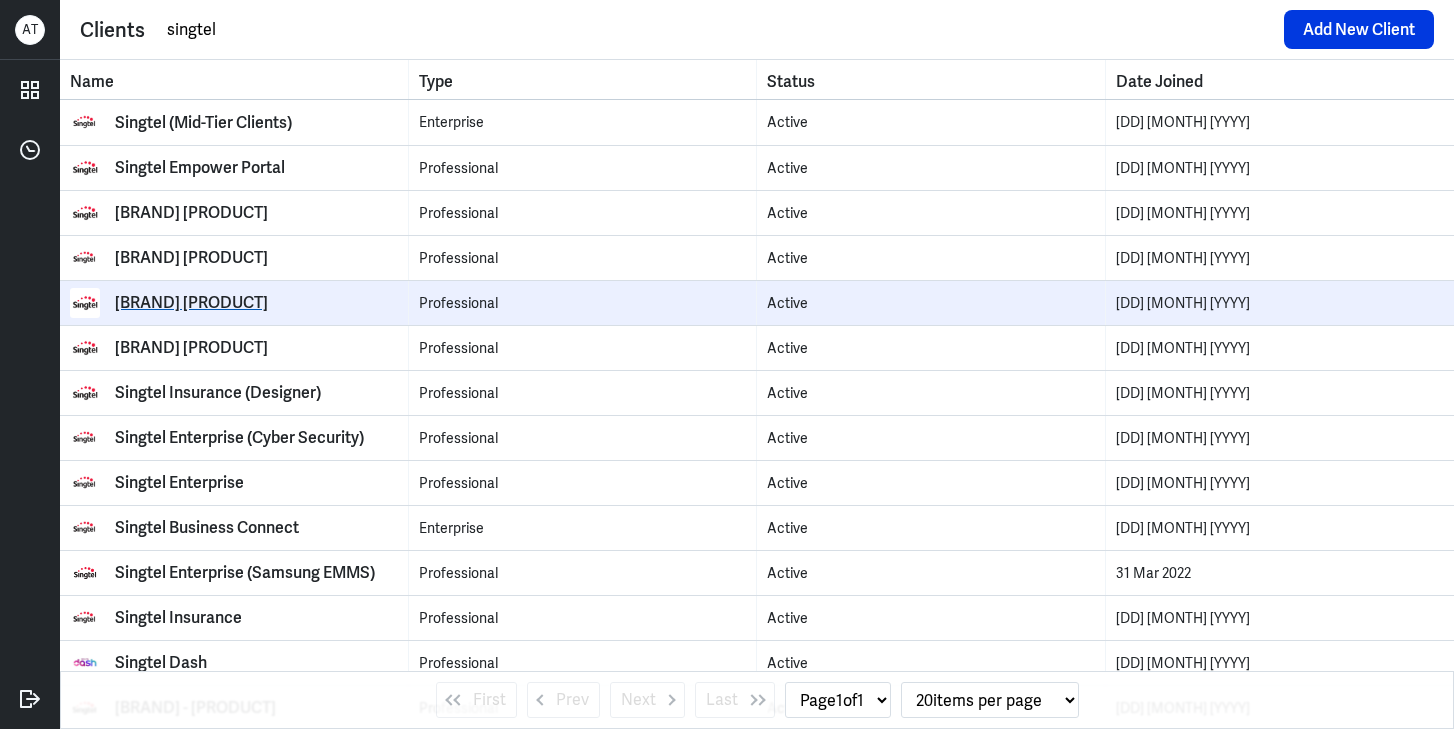 type on "singtel" 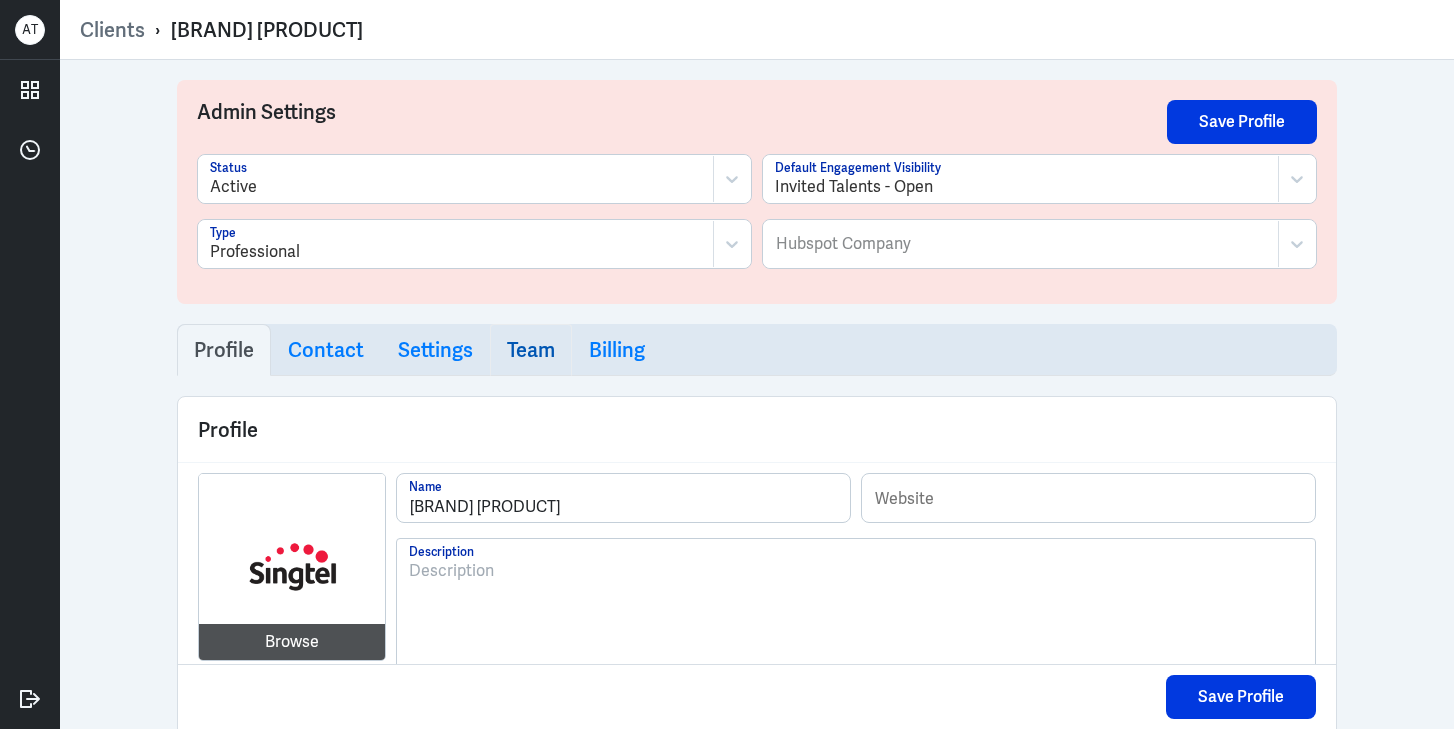 click on "Team" at bounding box center (531, 350) 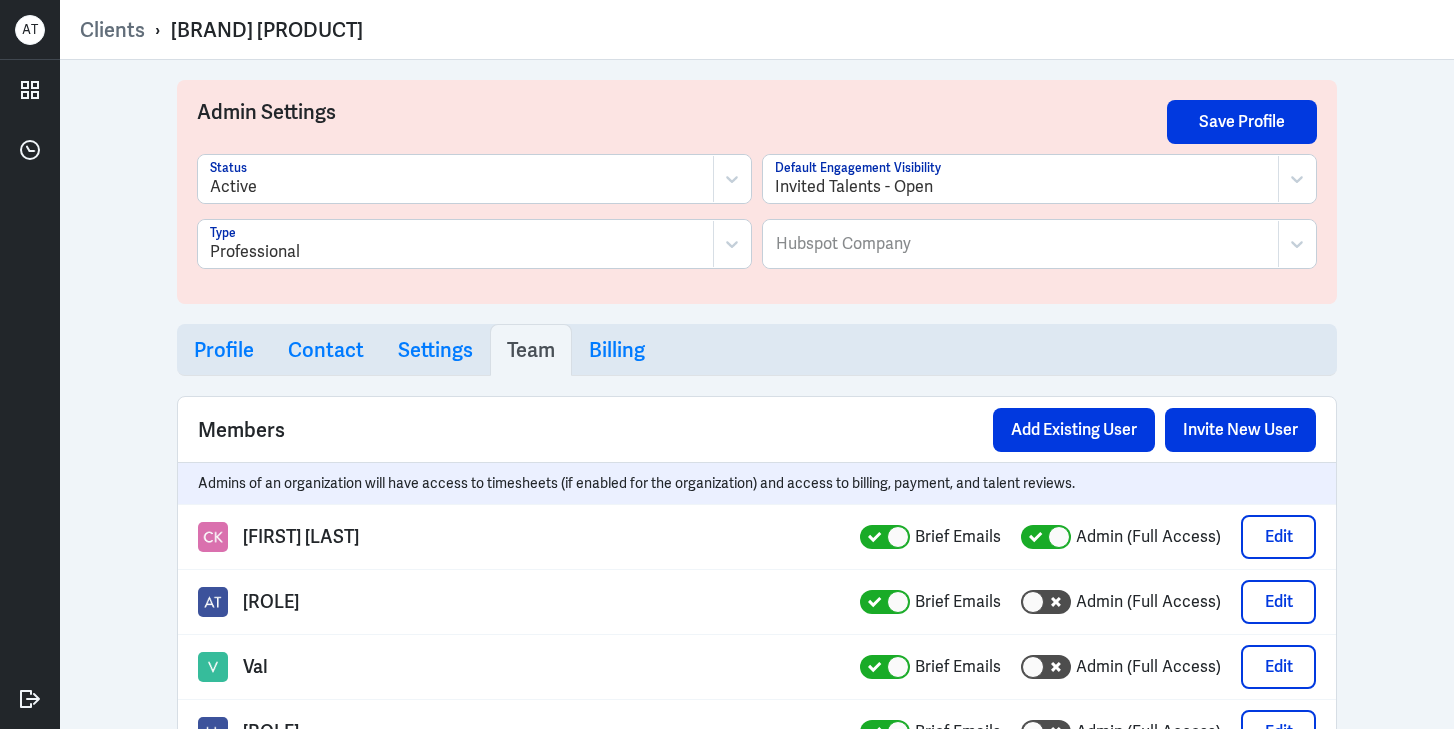 select on "1" 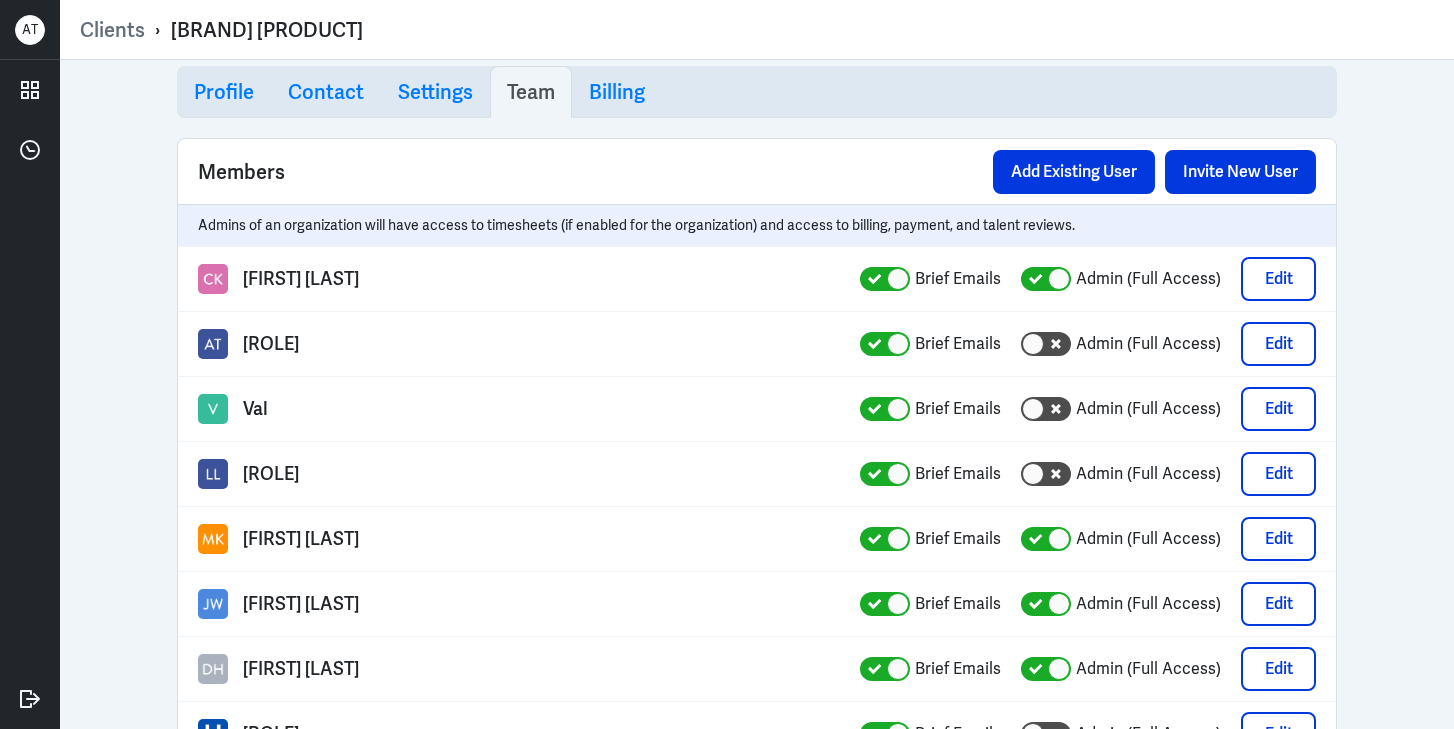 scroll, scrollTop: 0, scrollLeft: 0, axis: both 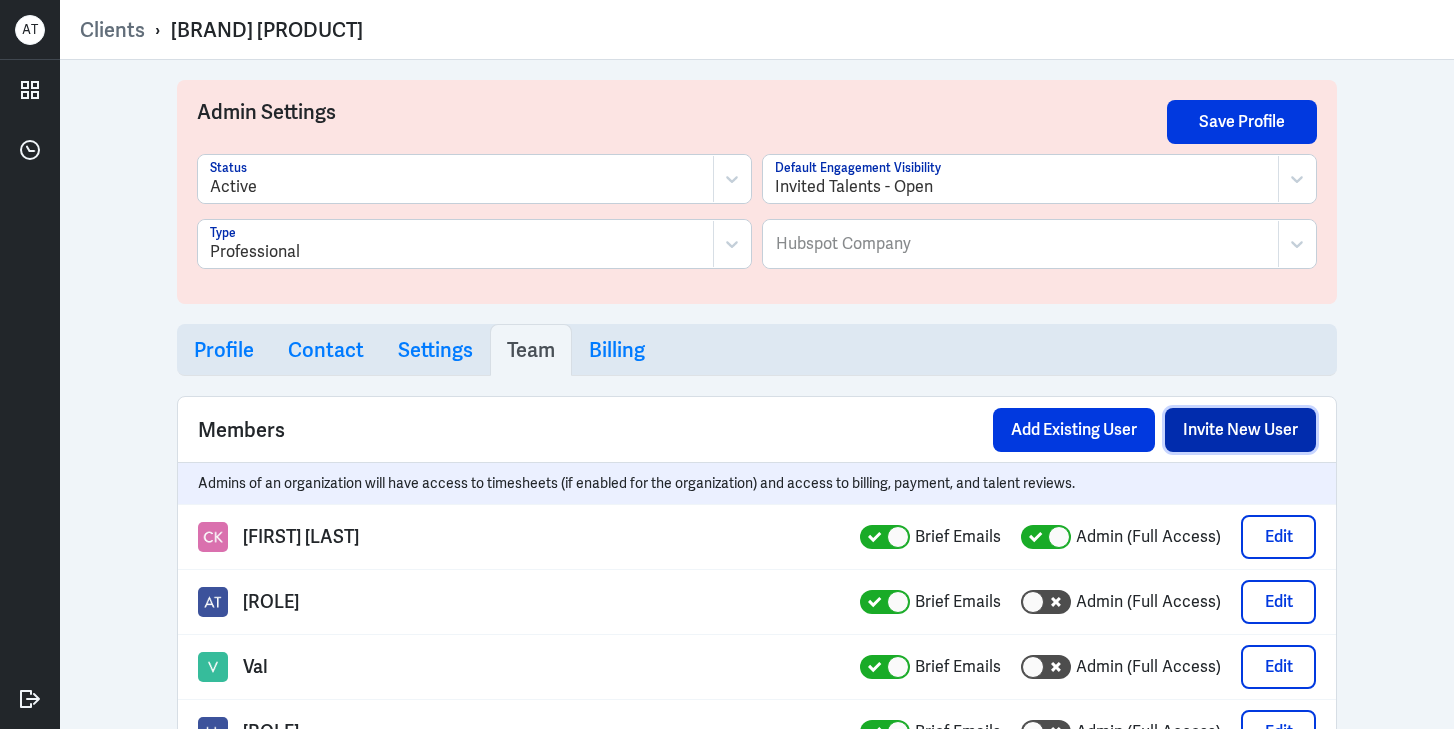 click on "Invite New User" at bounding box center (1240, 430) 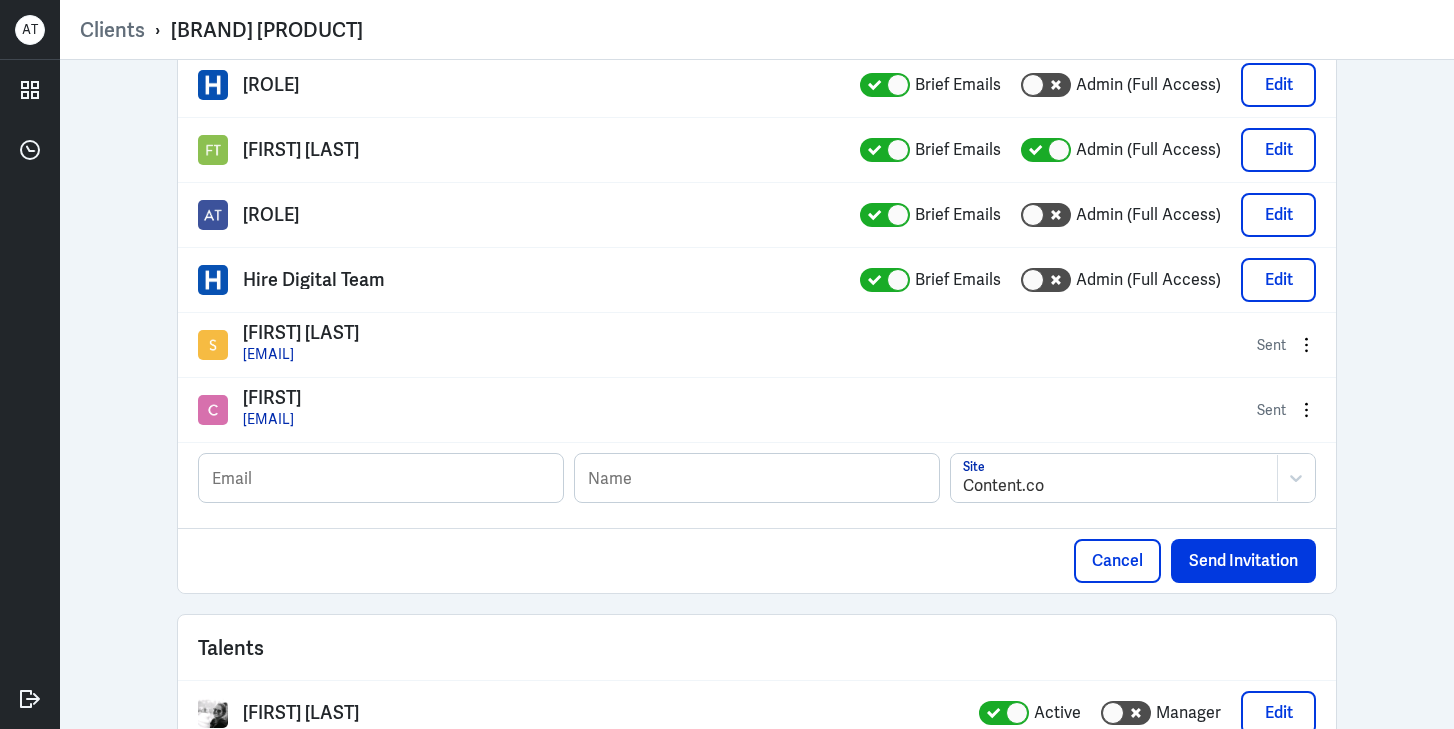 scroll, scrollTop: 912, scrollLeft: 0, axis: vertical 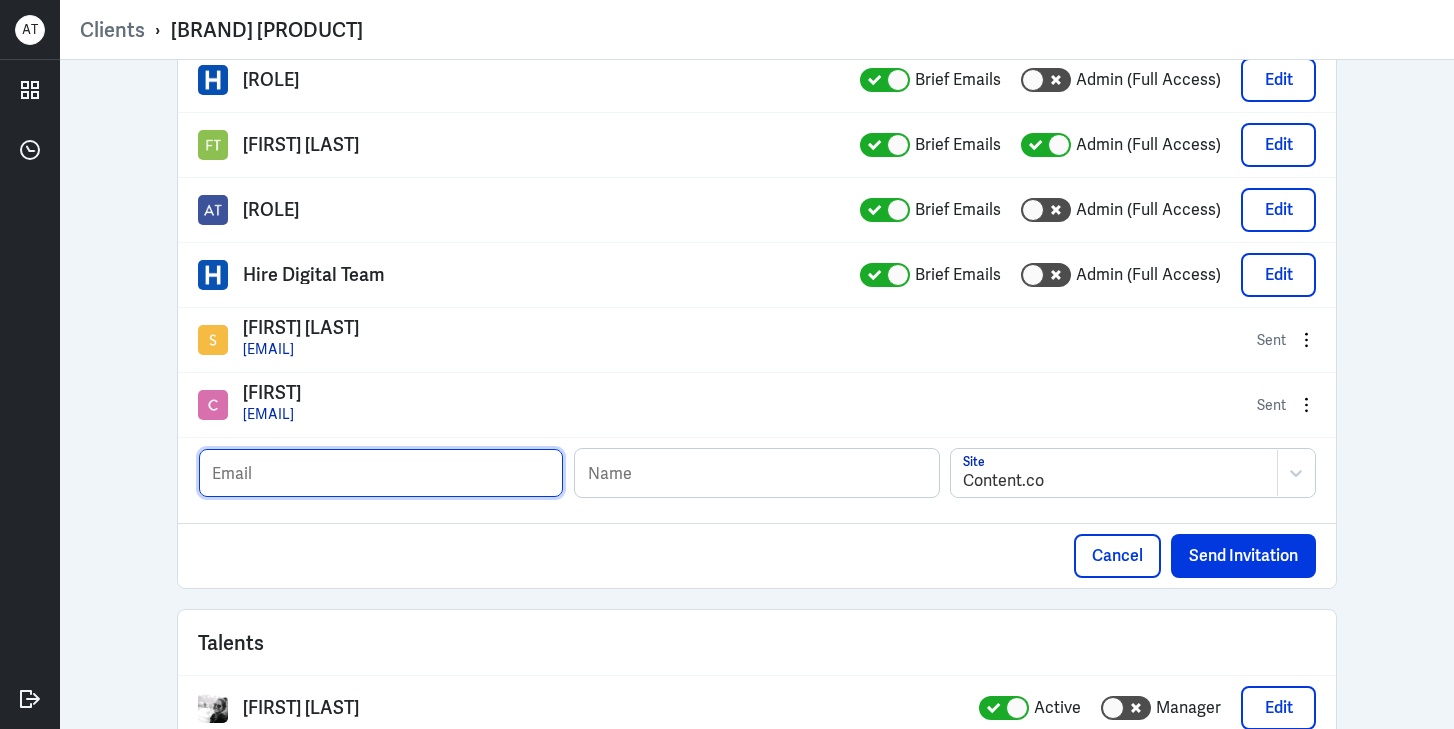 click at bounding box center [381, 473] 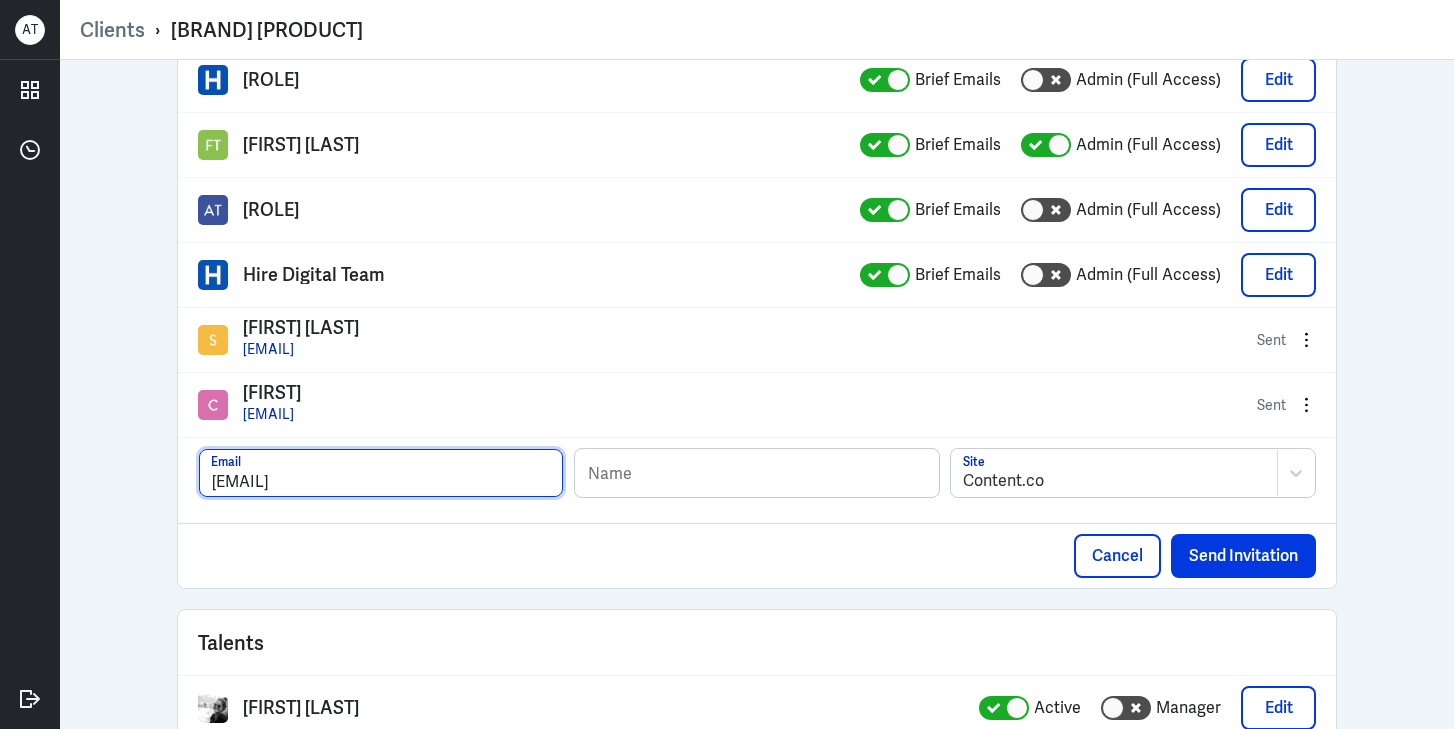 type on "[EMAIL]" 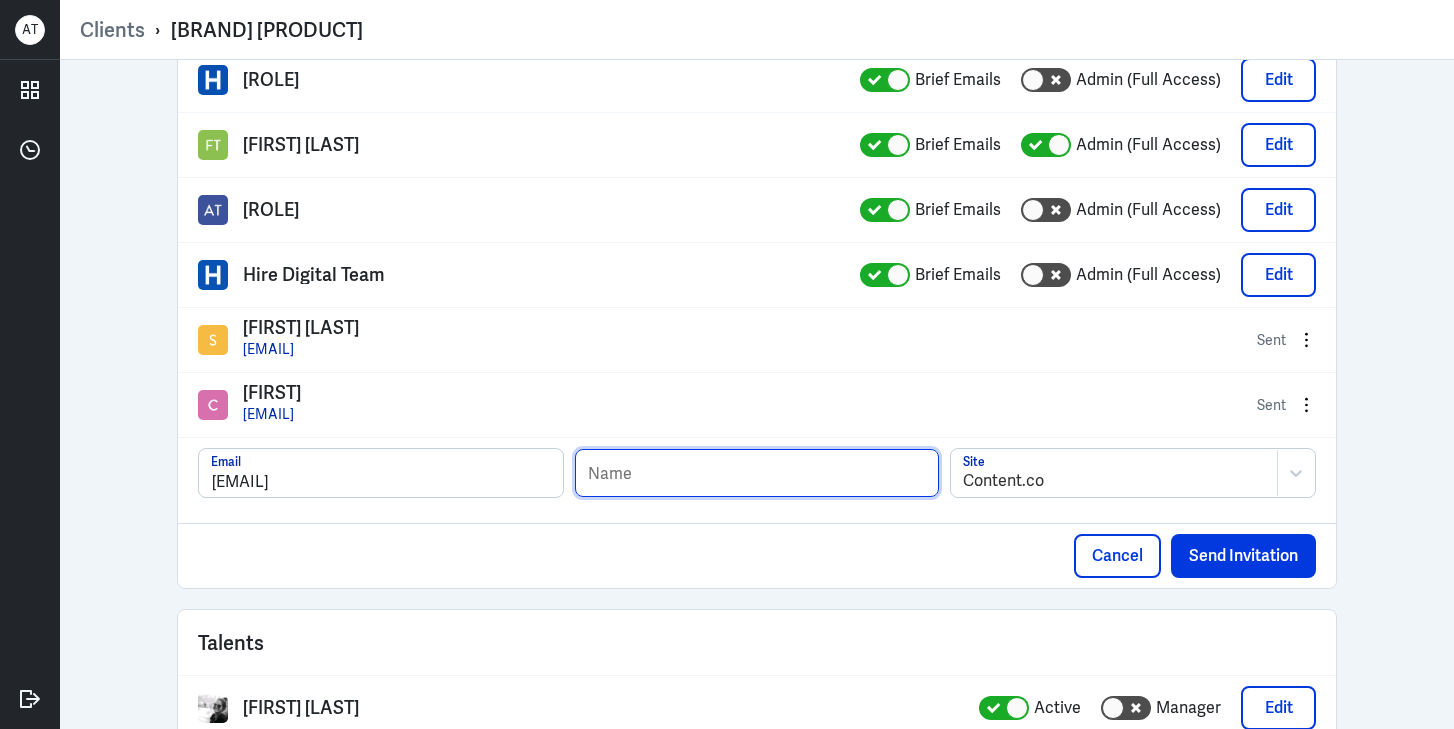 click at bounding box center (757, 473) 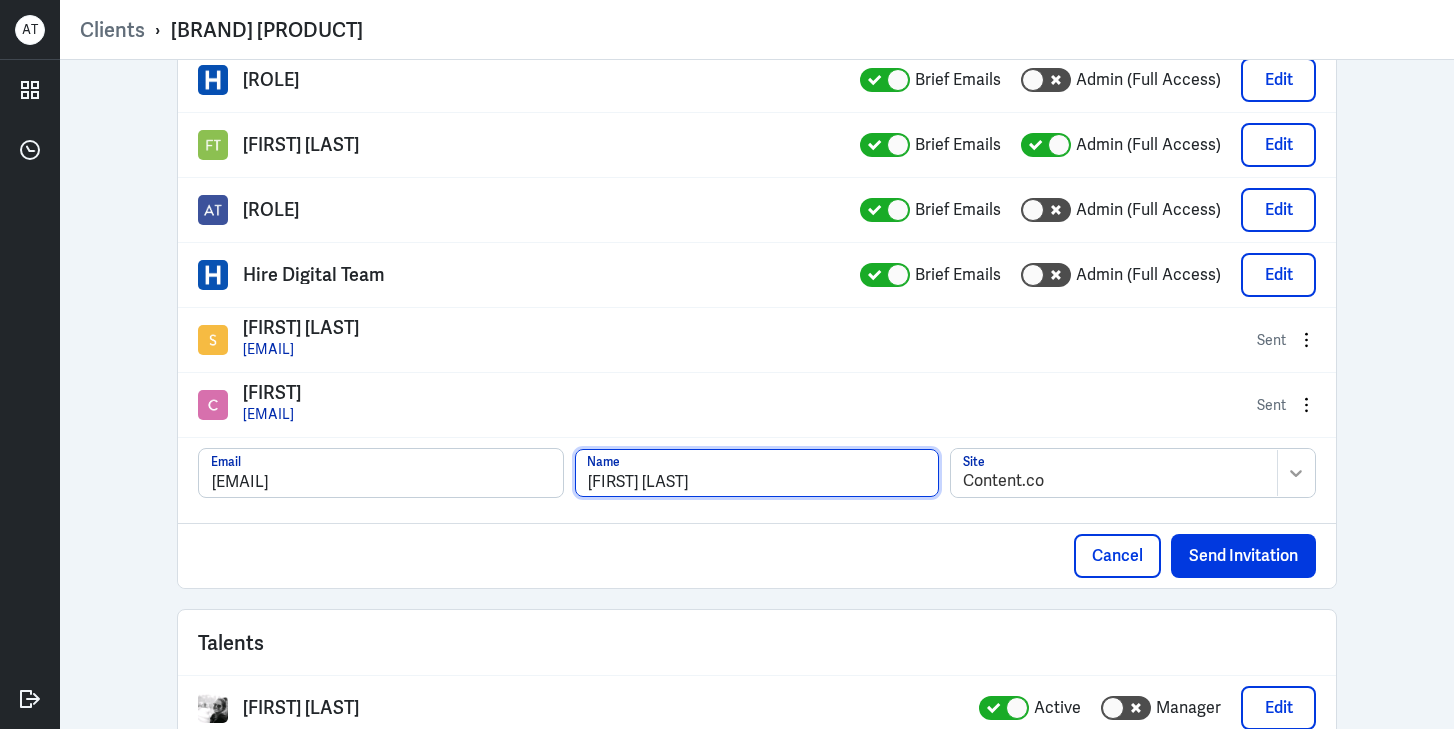 type on "[FIRST] [LAST]" 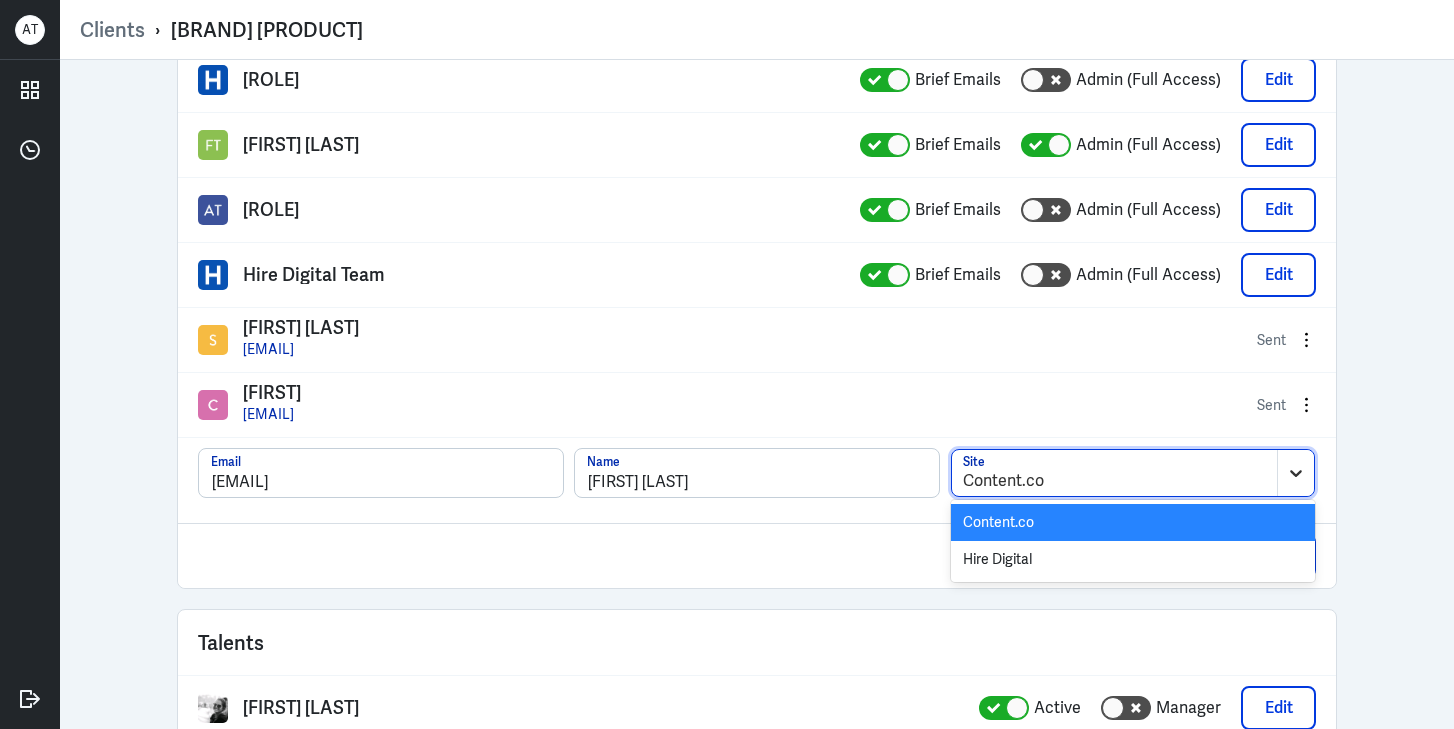 click 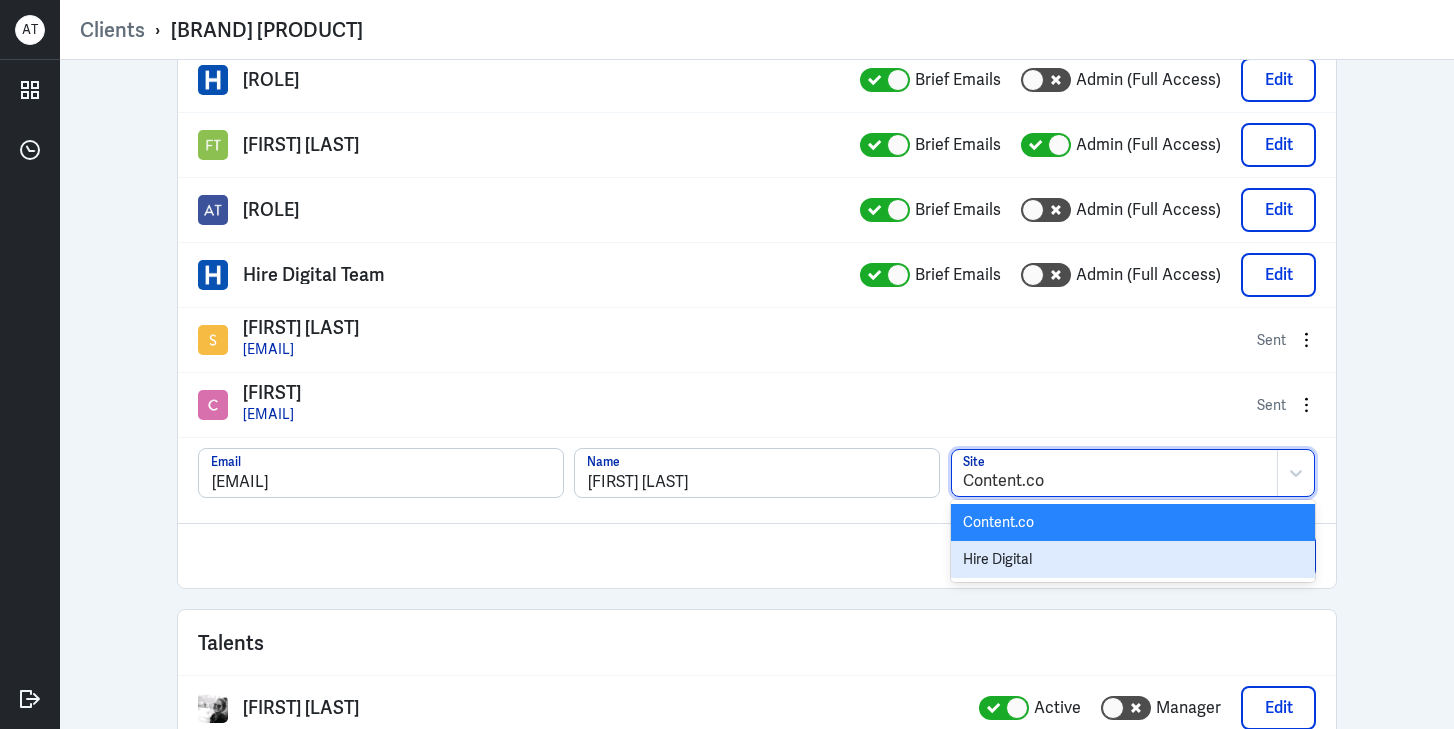 click on "Hire Digital" at bounding box center (1133, 559) 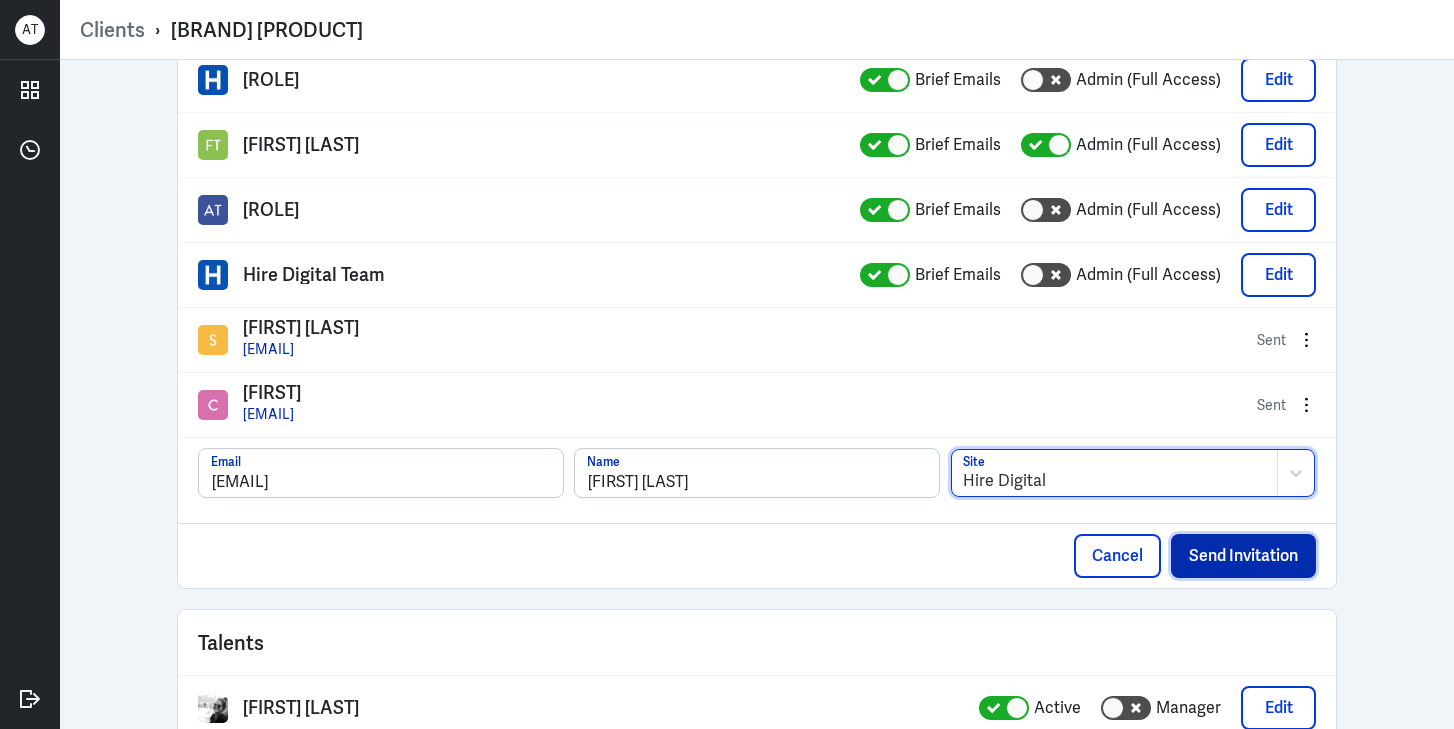 click on "Send Invitation" at bounding box center (1243, 556) 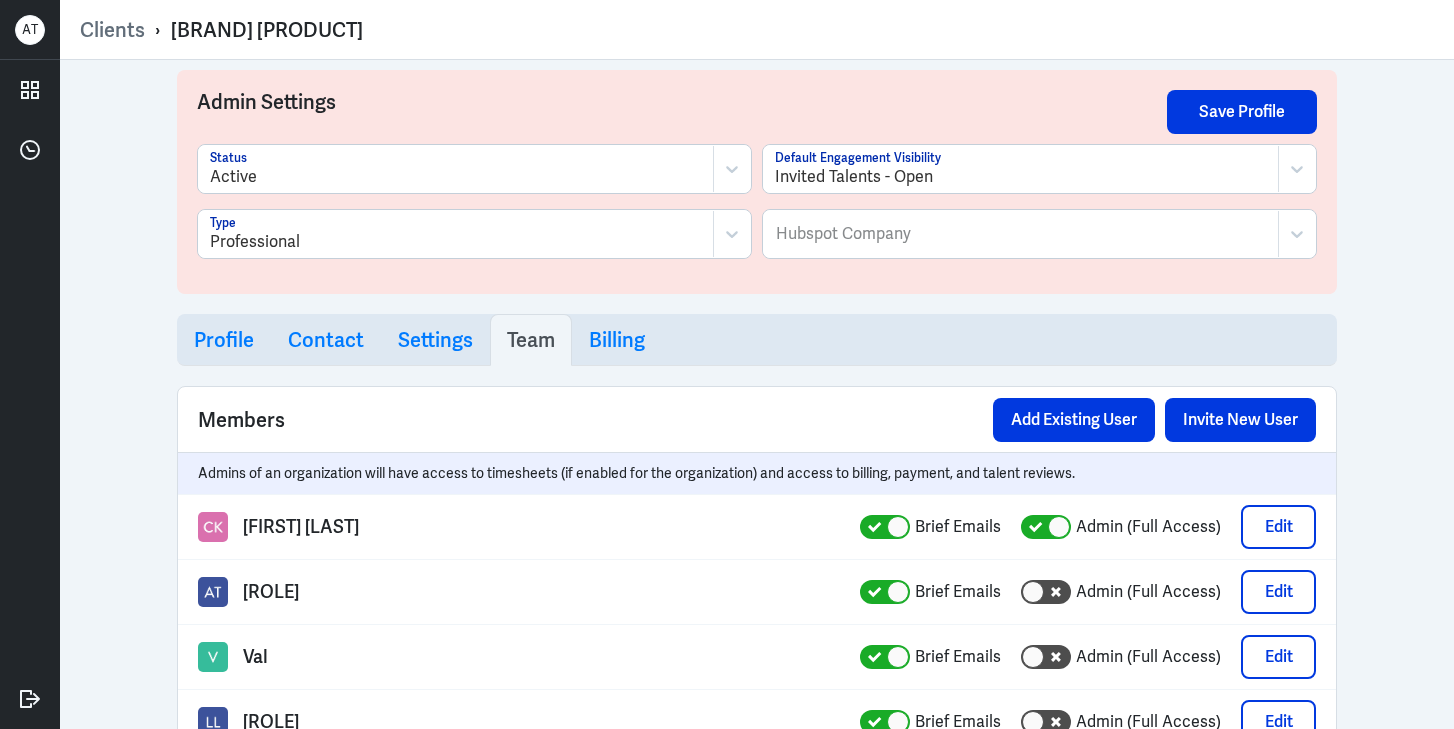 scroll, scrollTop: 5, scrollLeft: 0, axis: vertical 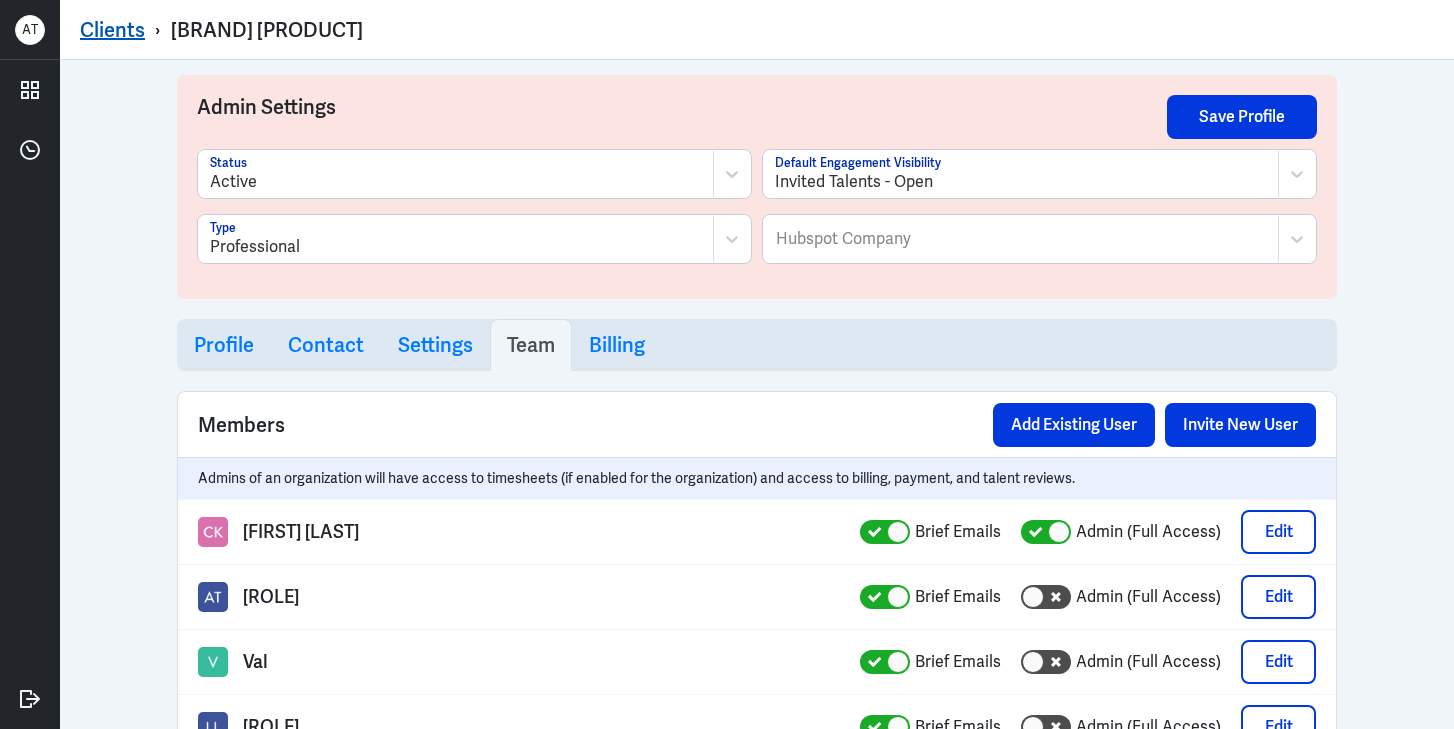 click on "Clients" at bounding box center (112, 30) 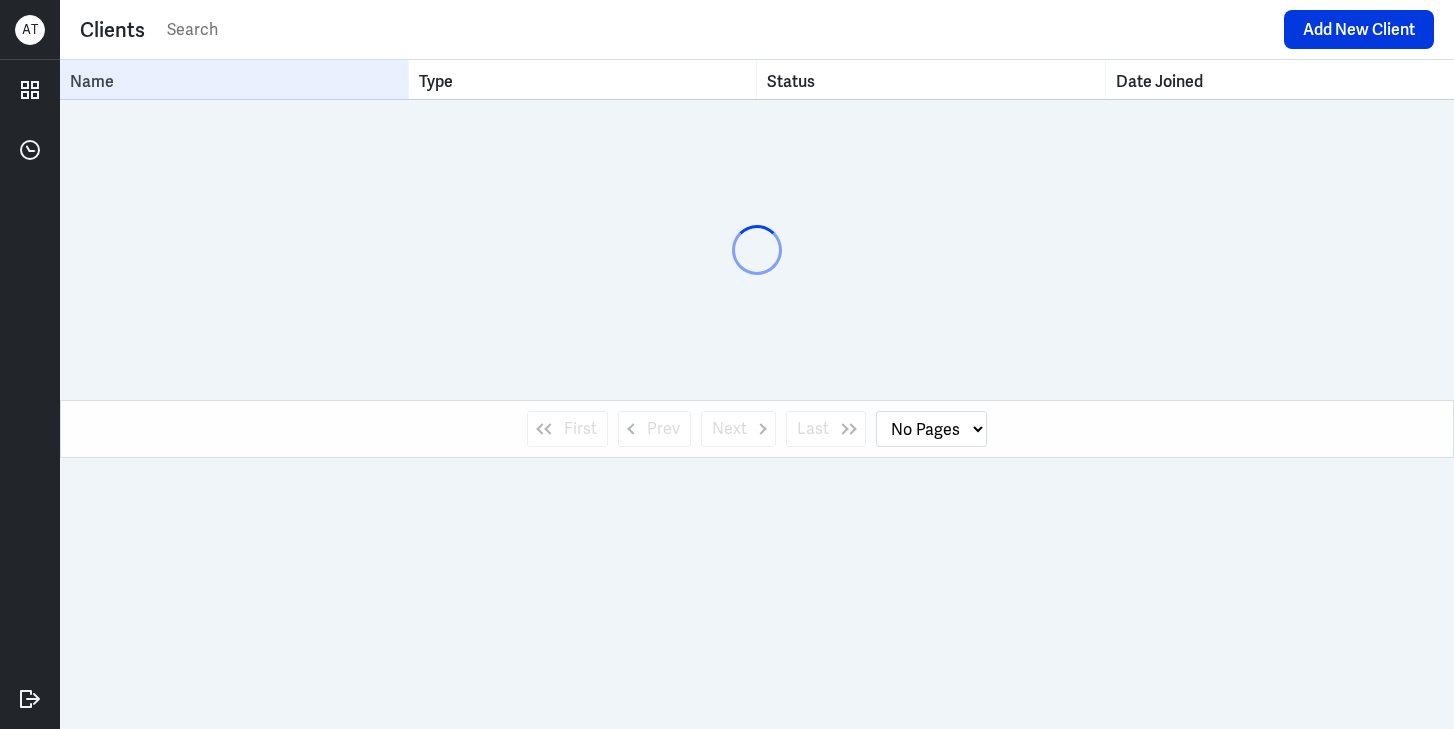 select on "1" 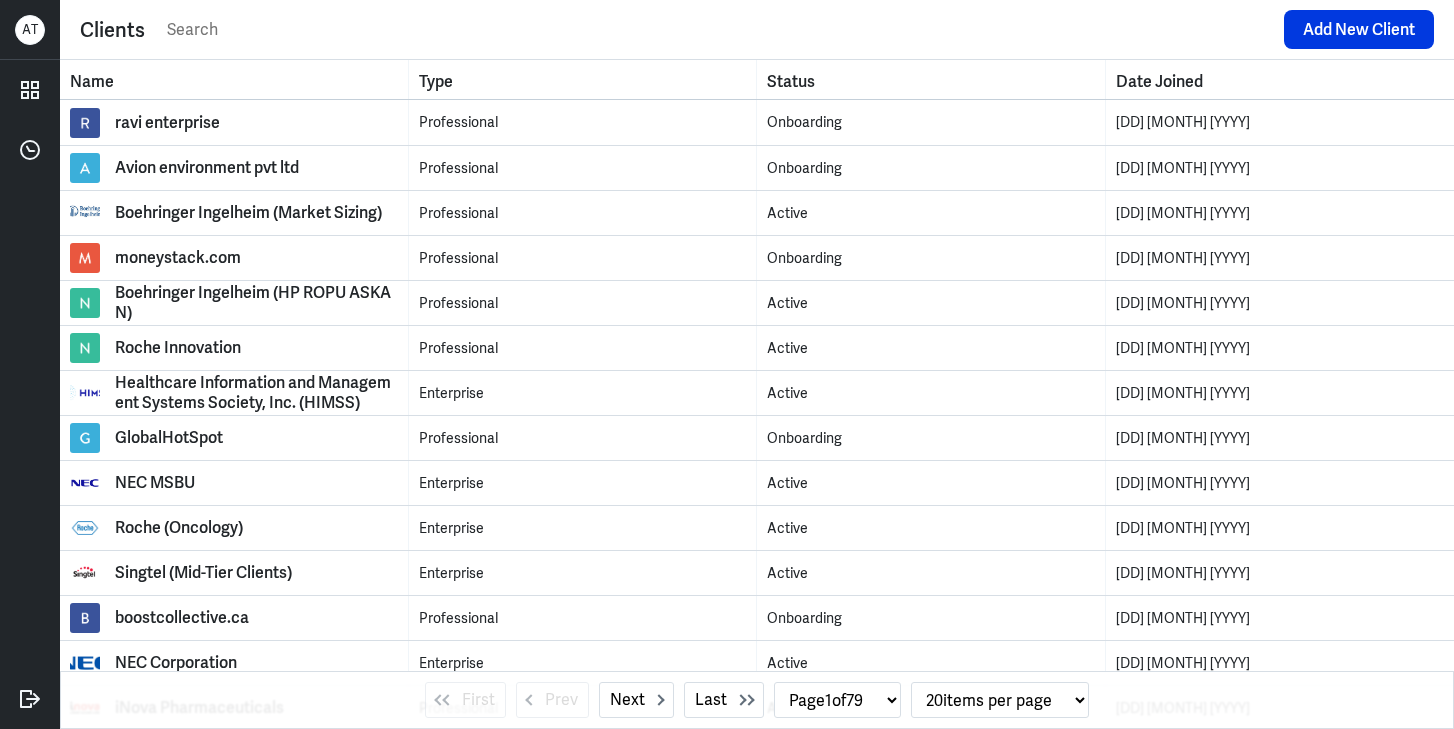 click at bounding box center (719, 30) 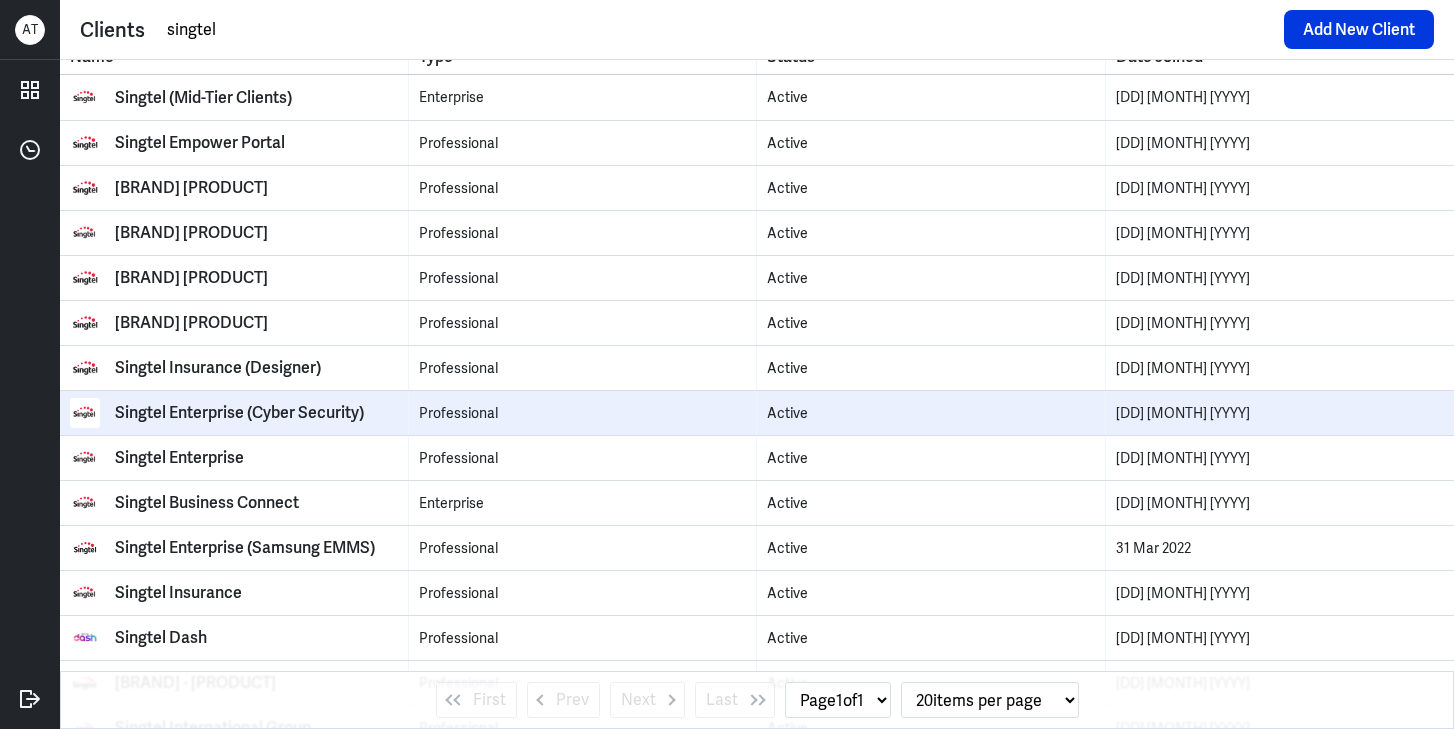 scroll, scrollTop: 28, scrollLeft: 0, axis: vertical 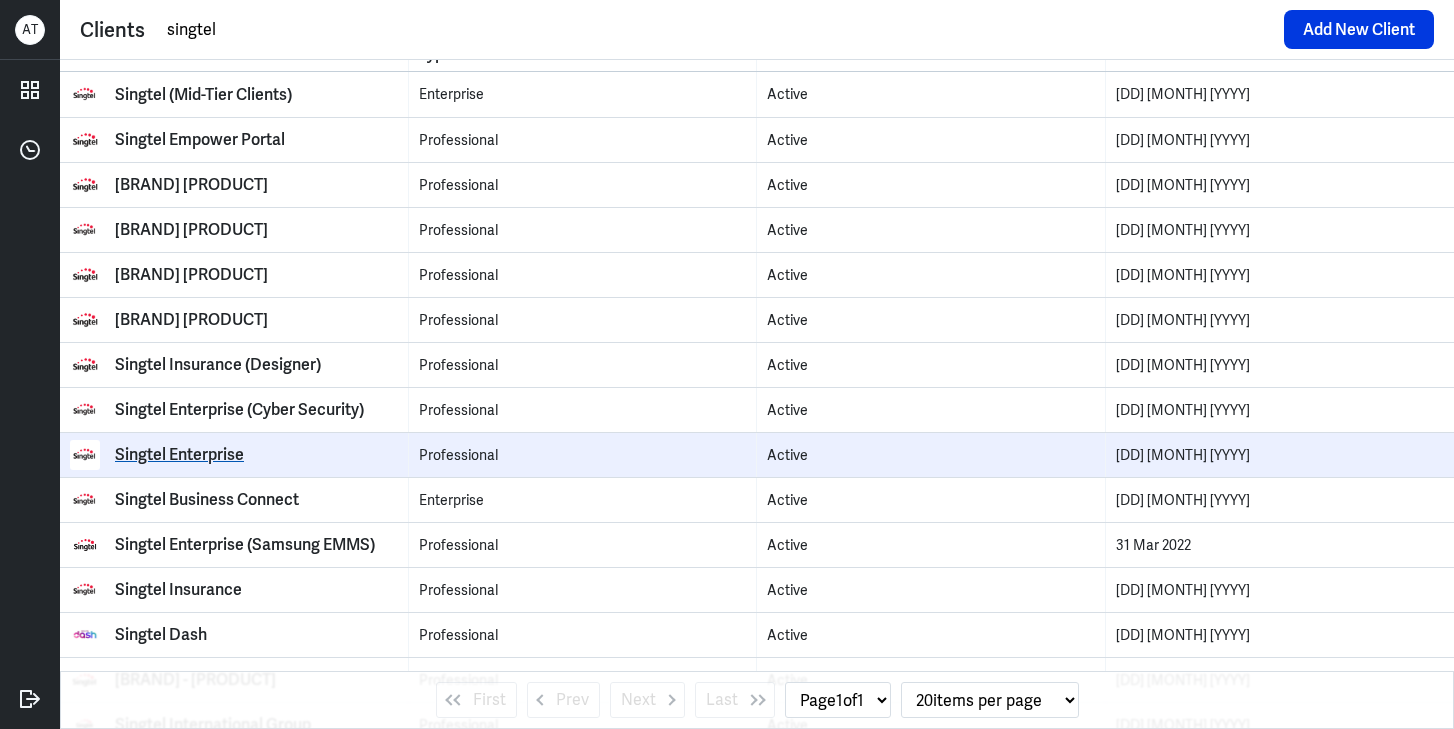 type on "singtel" 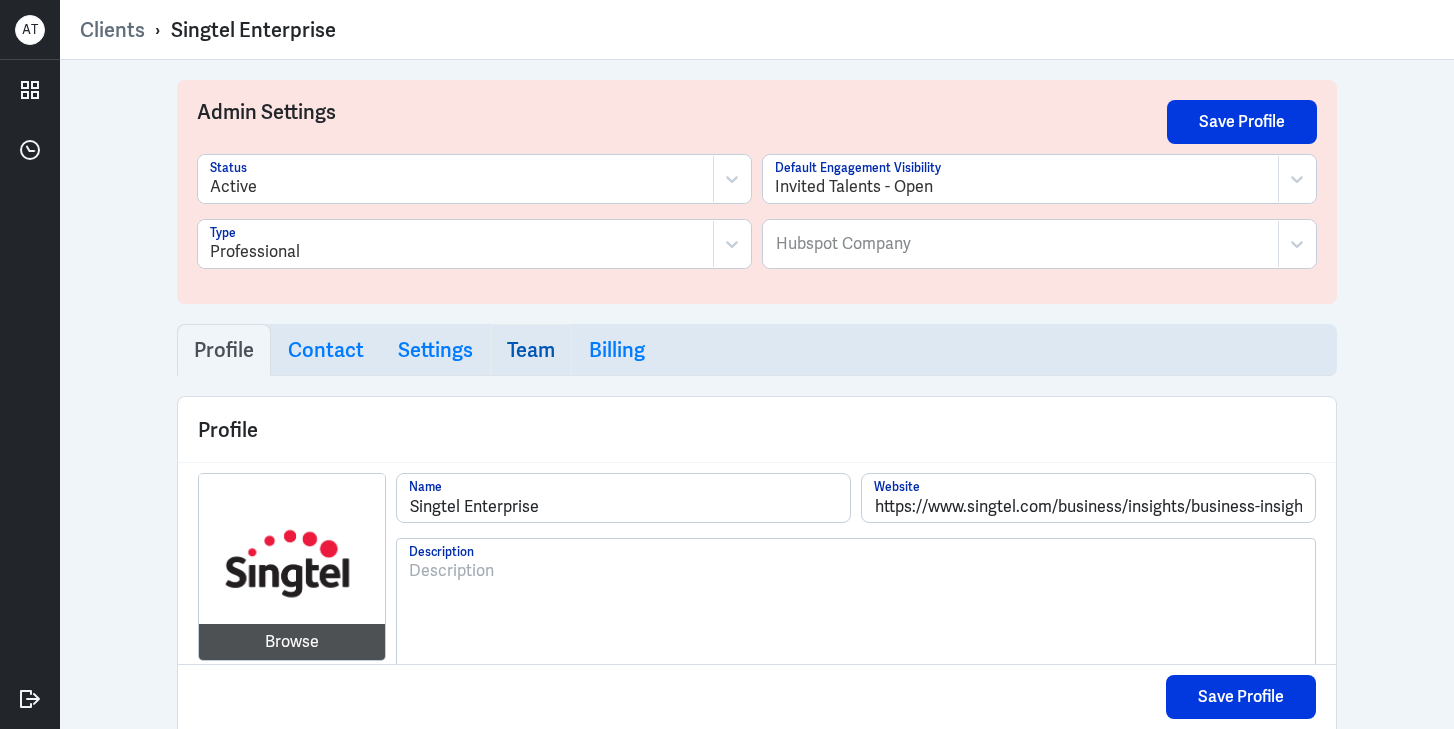 click on "Team" at bounding box center (531, 350) 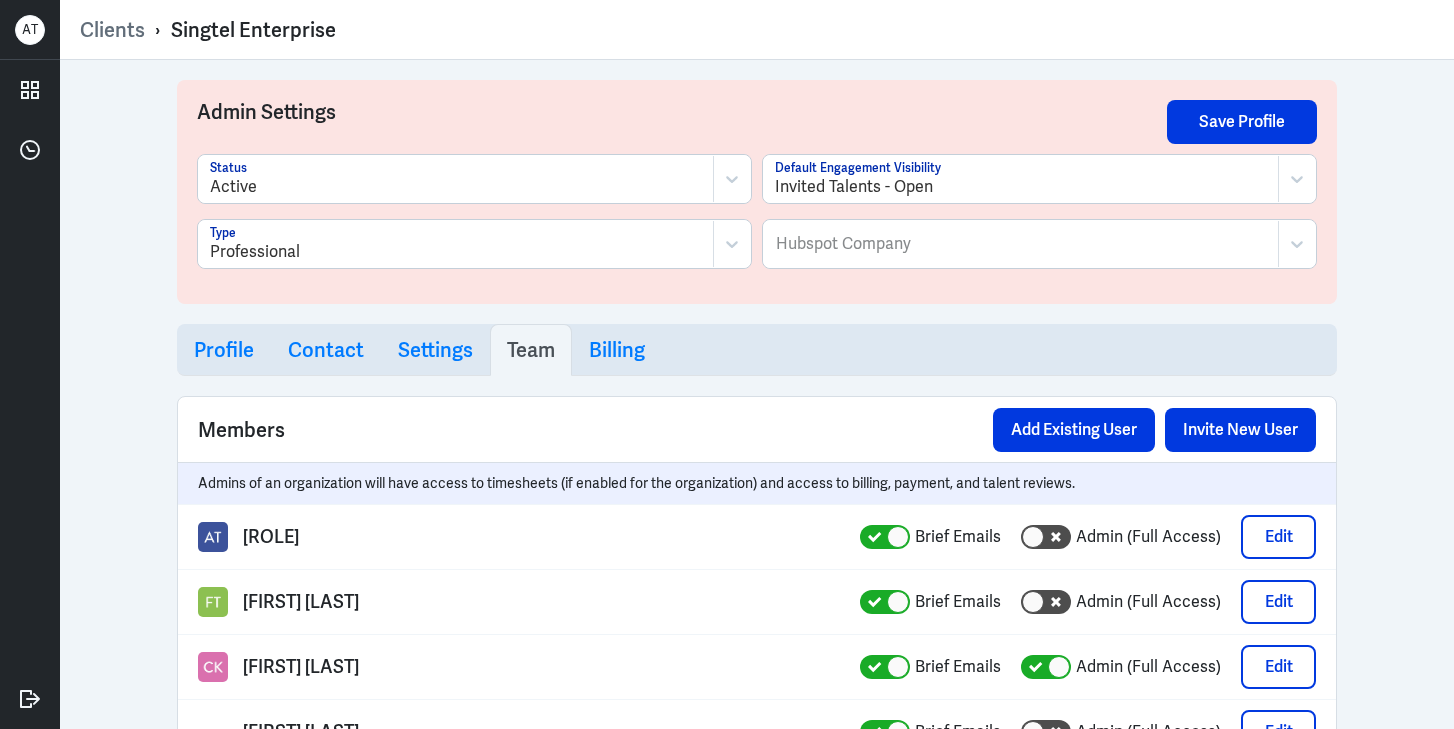 select on "1" 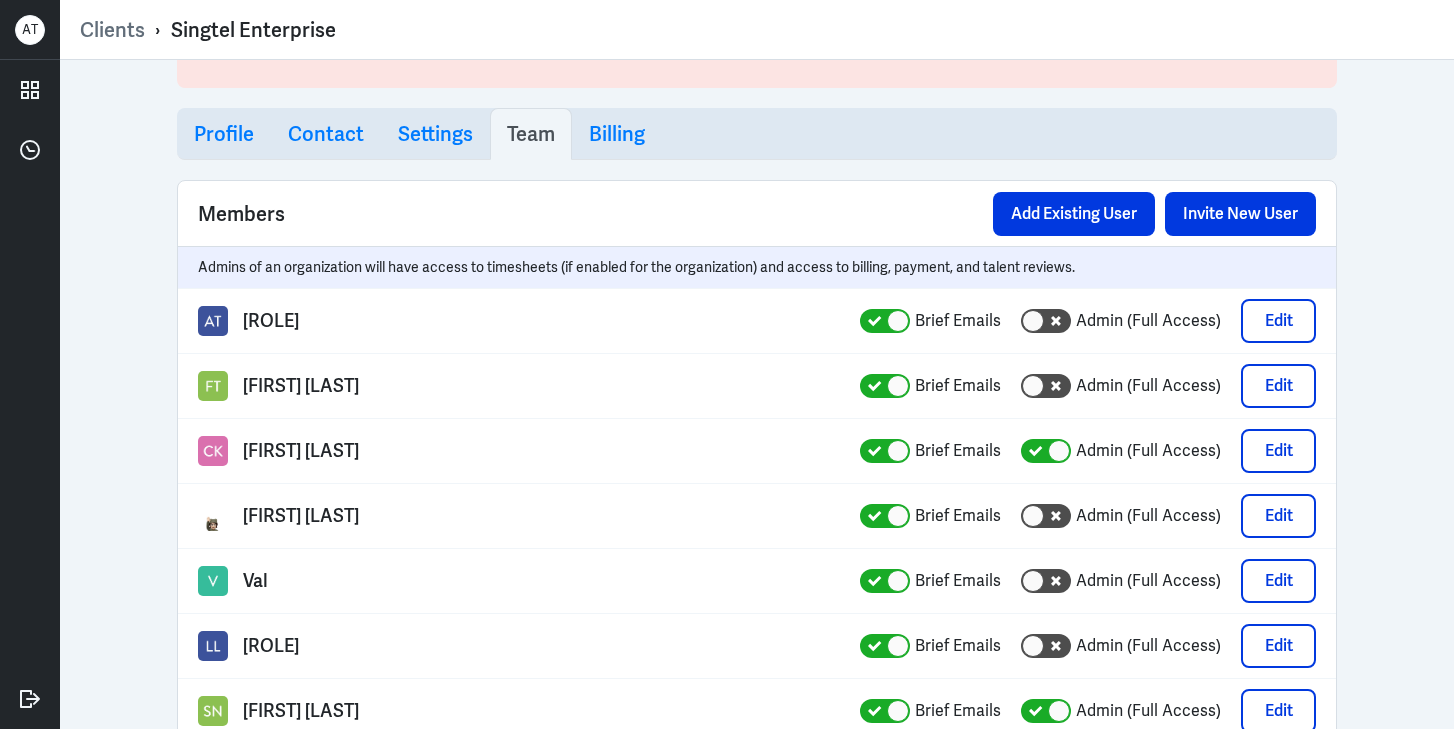 scroll, scrollTop: 158, scrollLeft: 0, axis: vertical 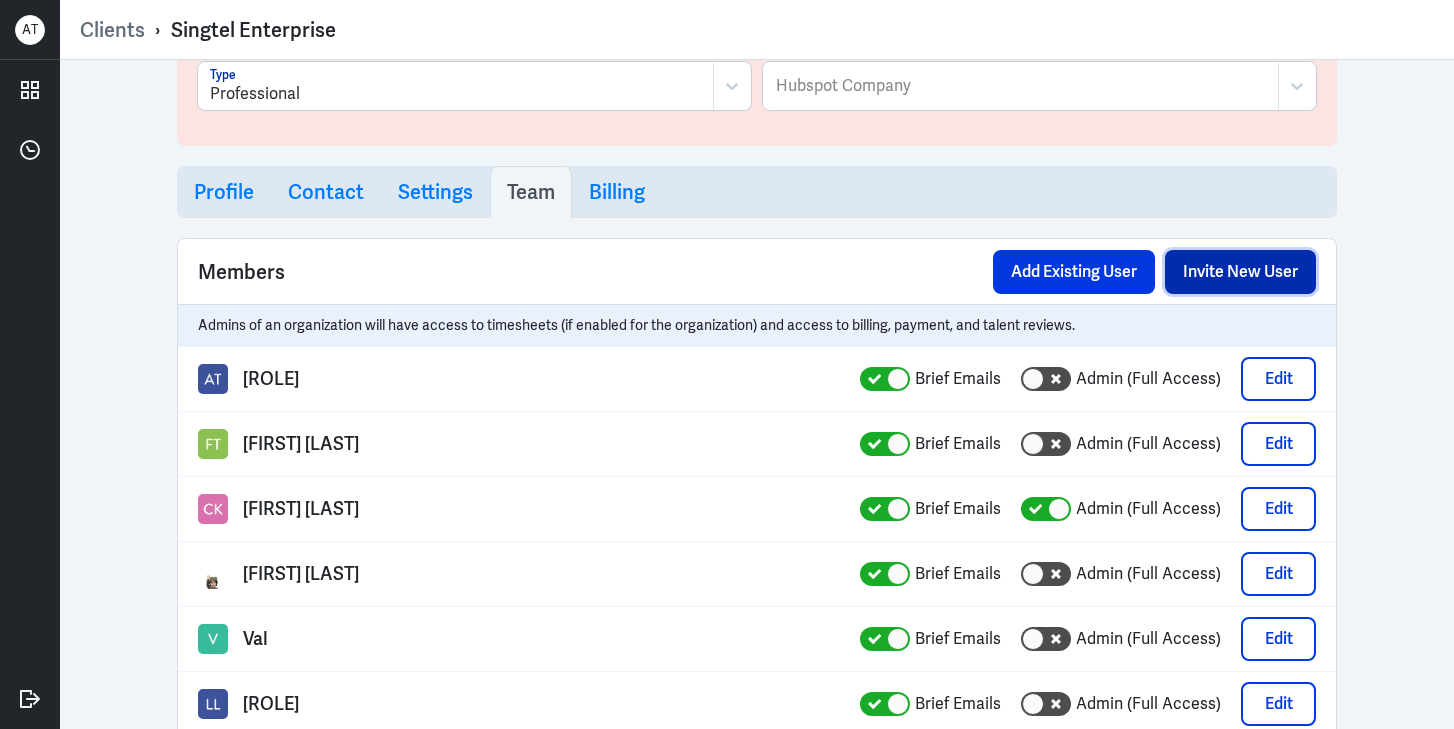 click on "Invite New User" at bounding box center (1240, 272) 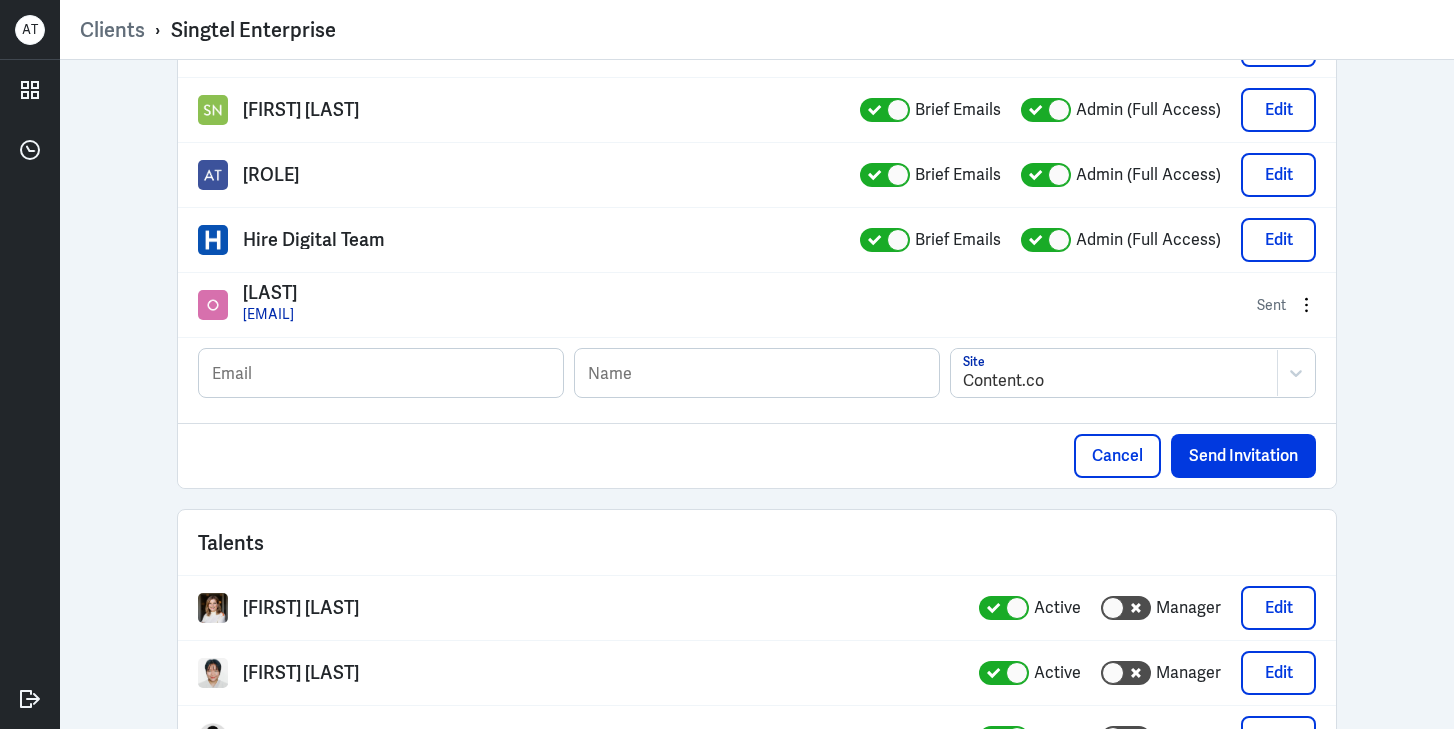 scroll, scrollTop: 1005, scrollLeft: 0, axis: vertical 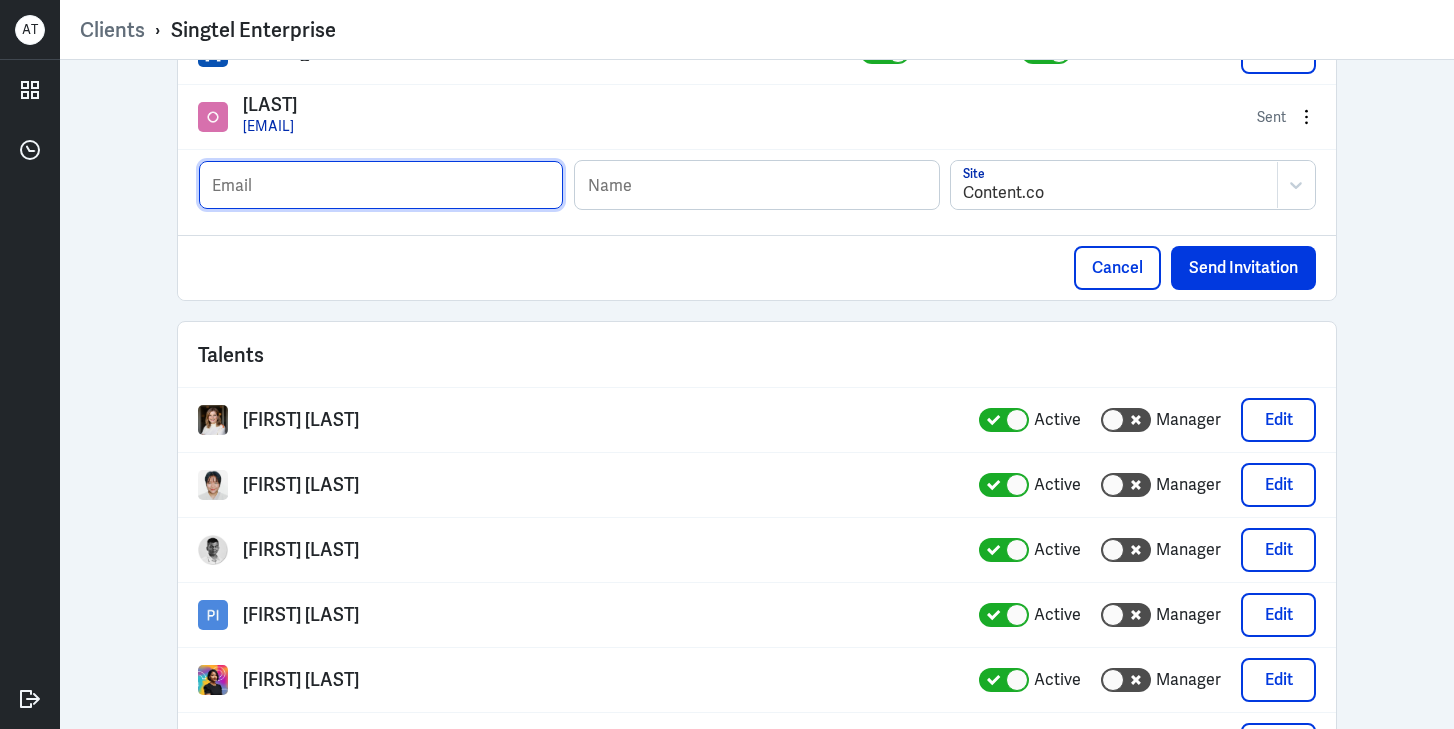 click at bounding box center [381, 185] 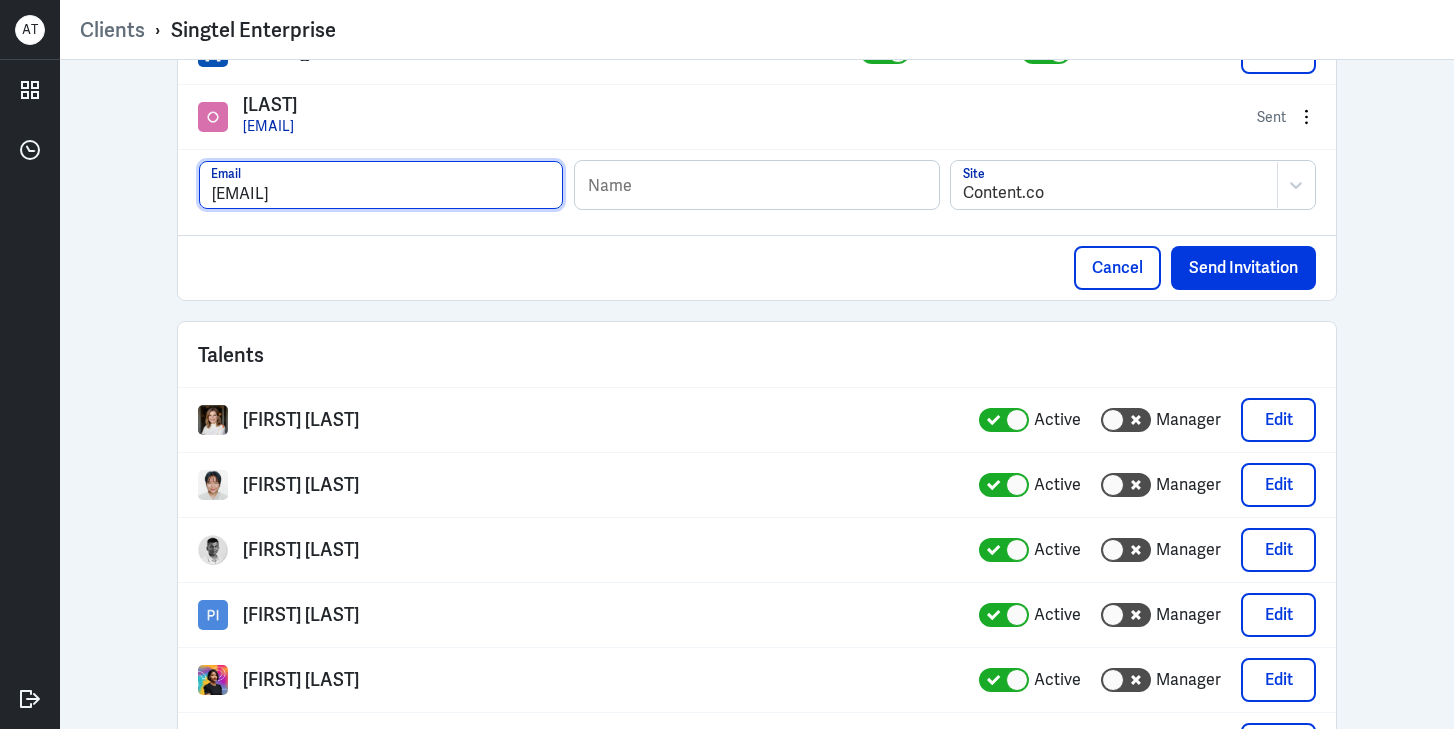 type on "[EMAIL]" 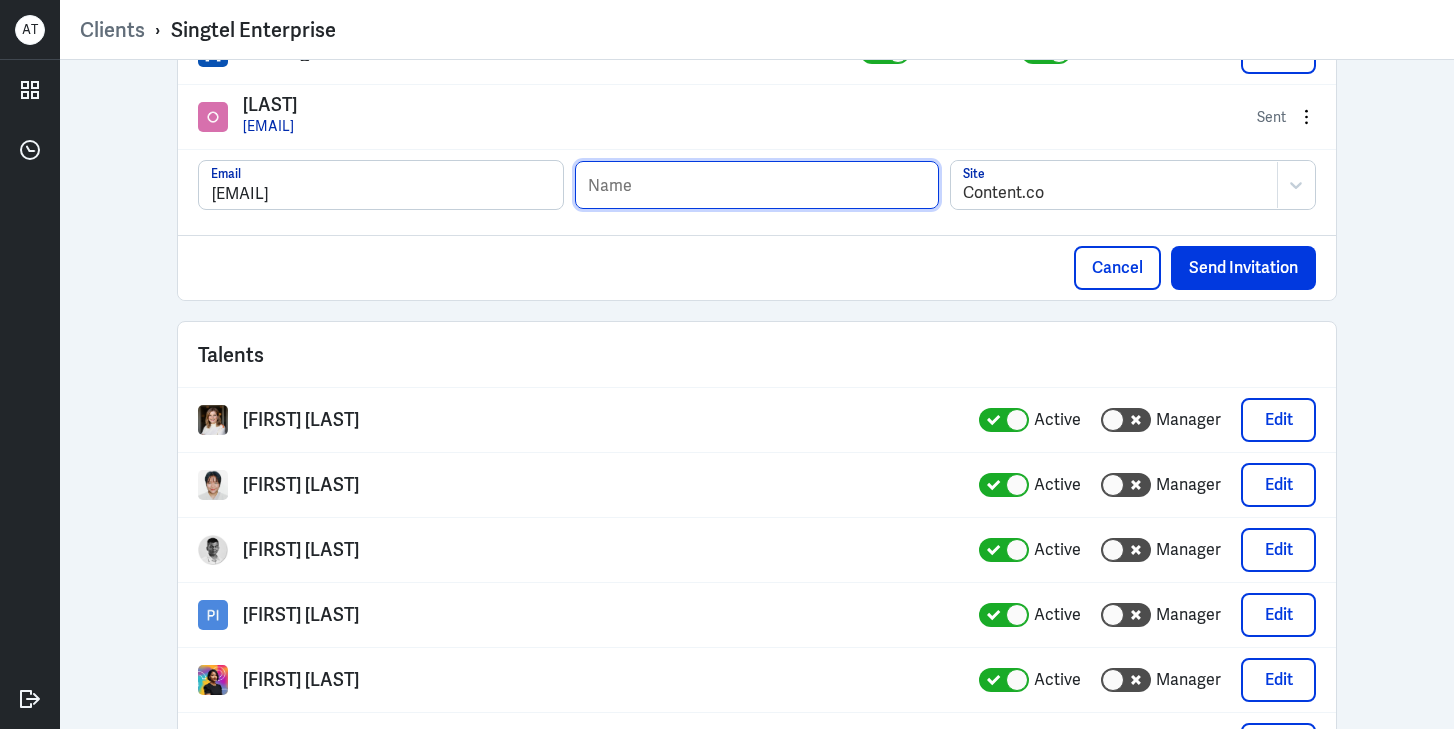 click at bounding box center (757, 185) 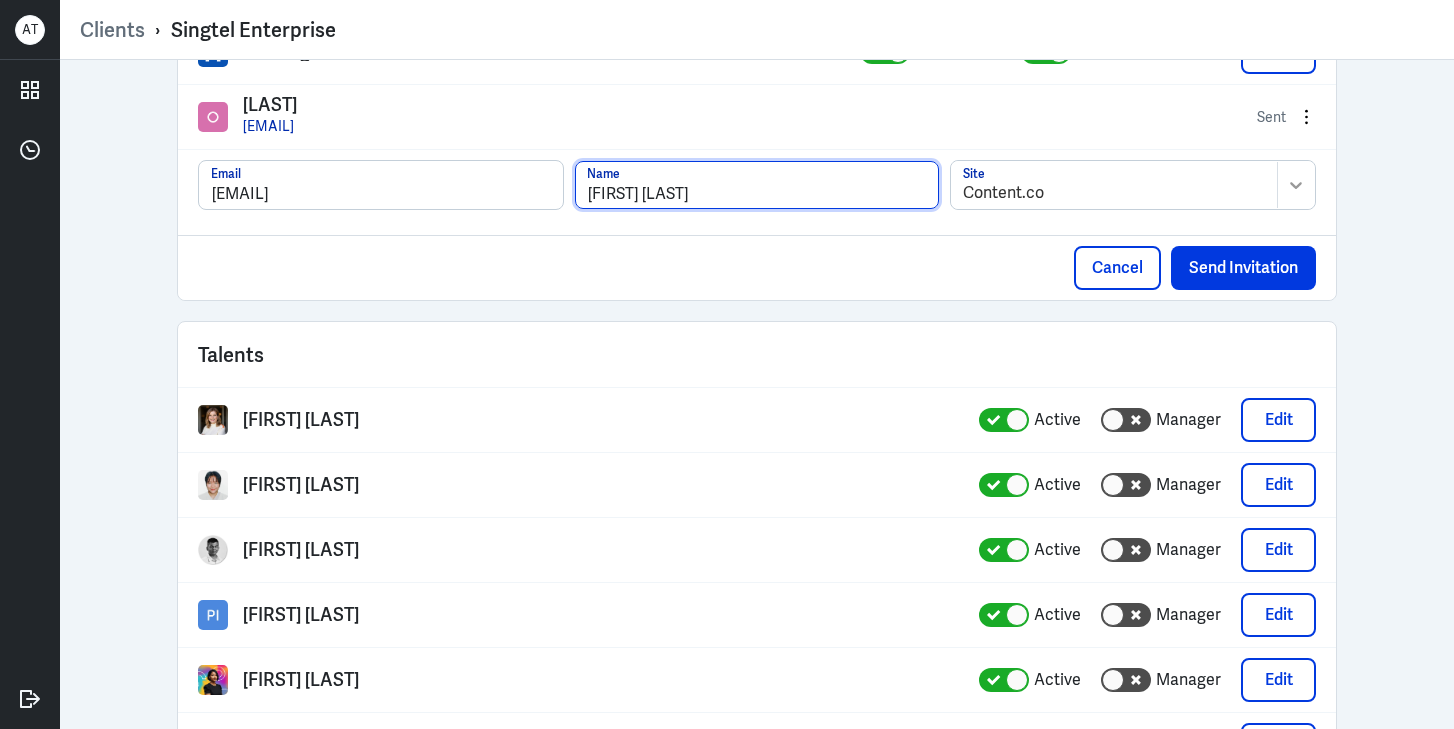 type on "[FIRST] [LAST]" 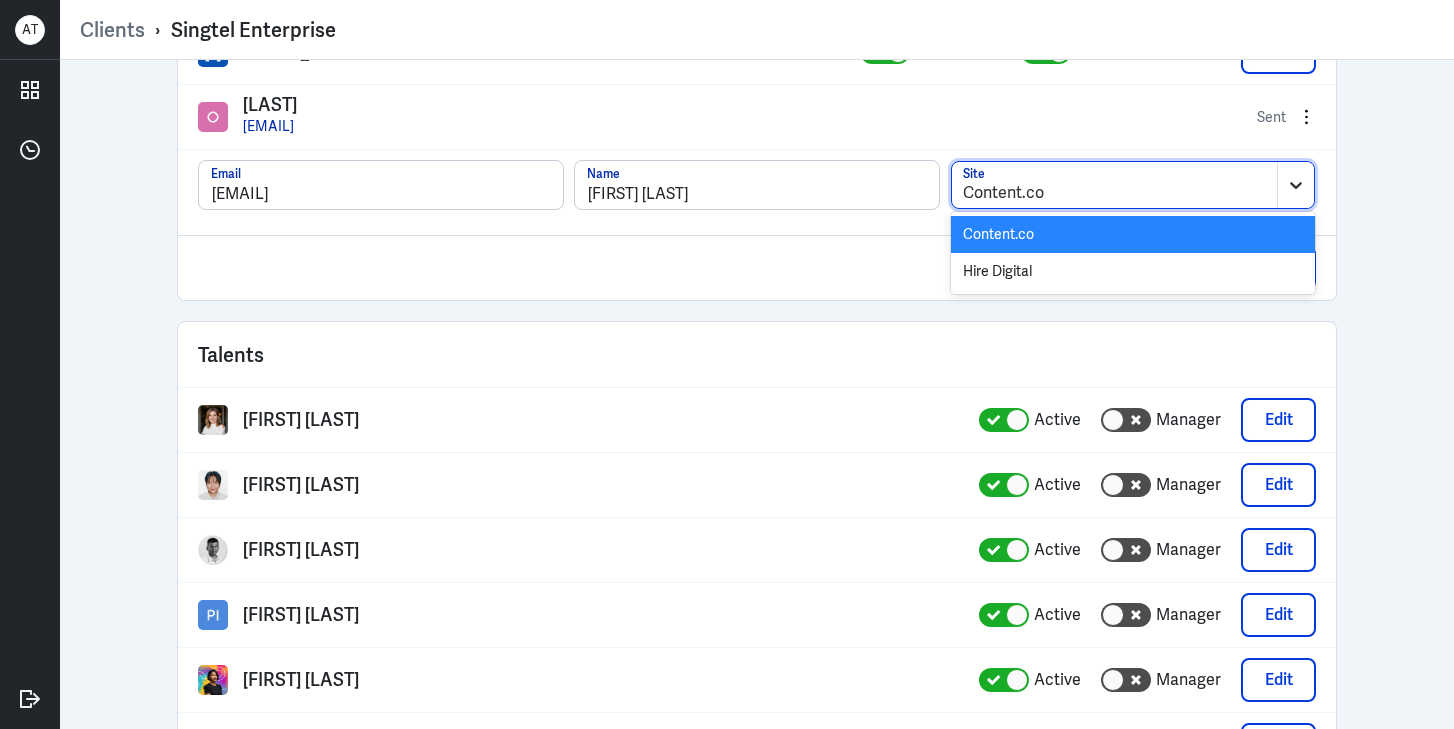 click at bounding box center (1295, 185) 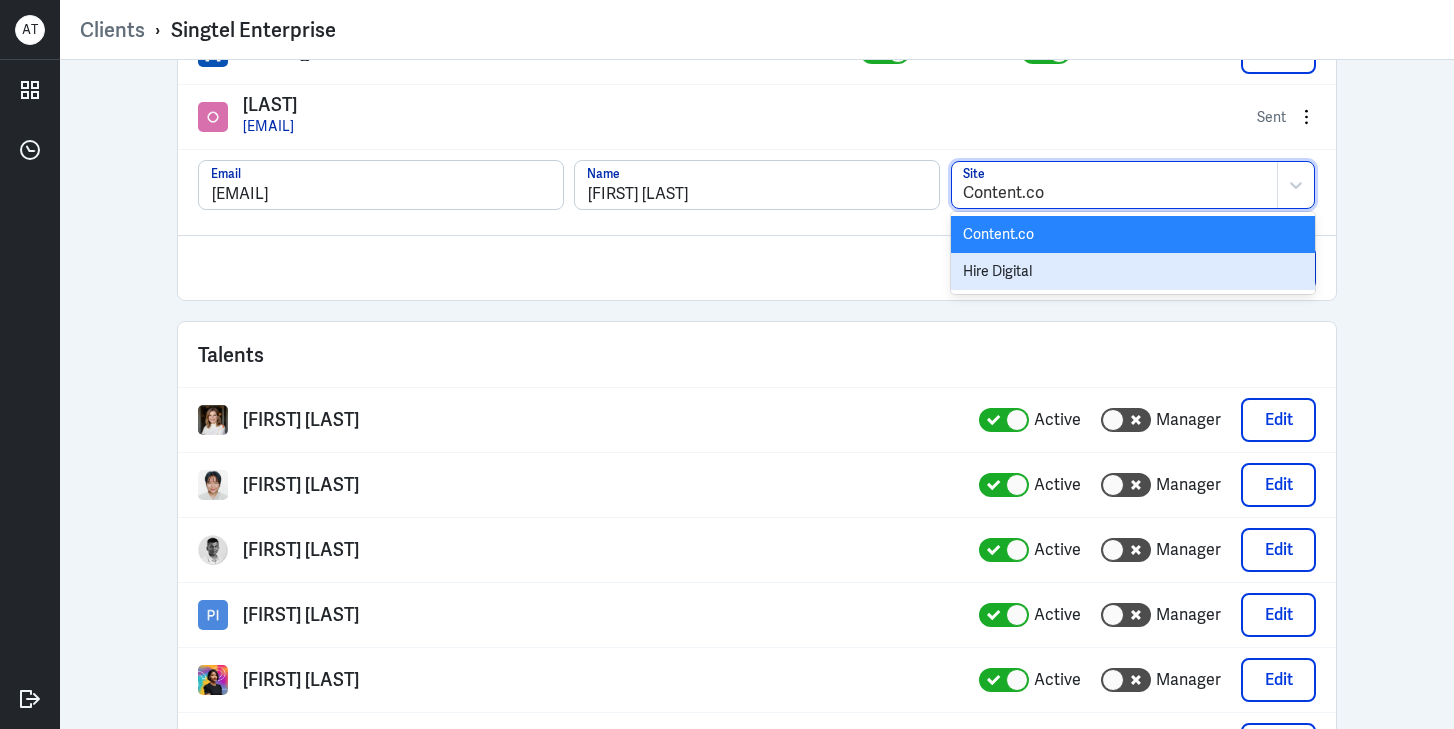 click on "Hire Digital" at bounding box center (1133, 271) 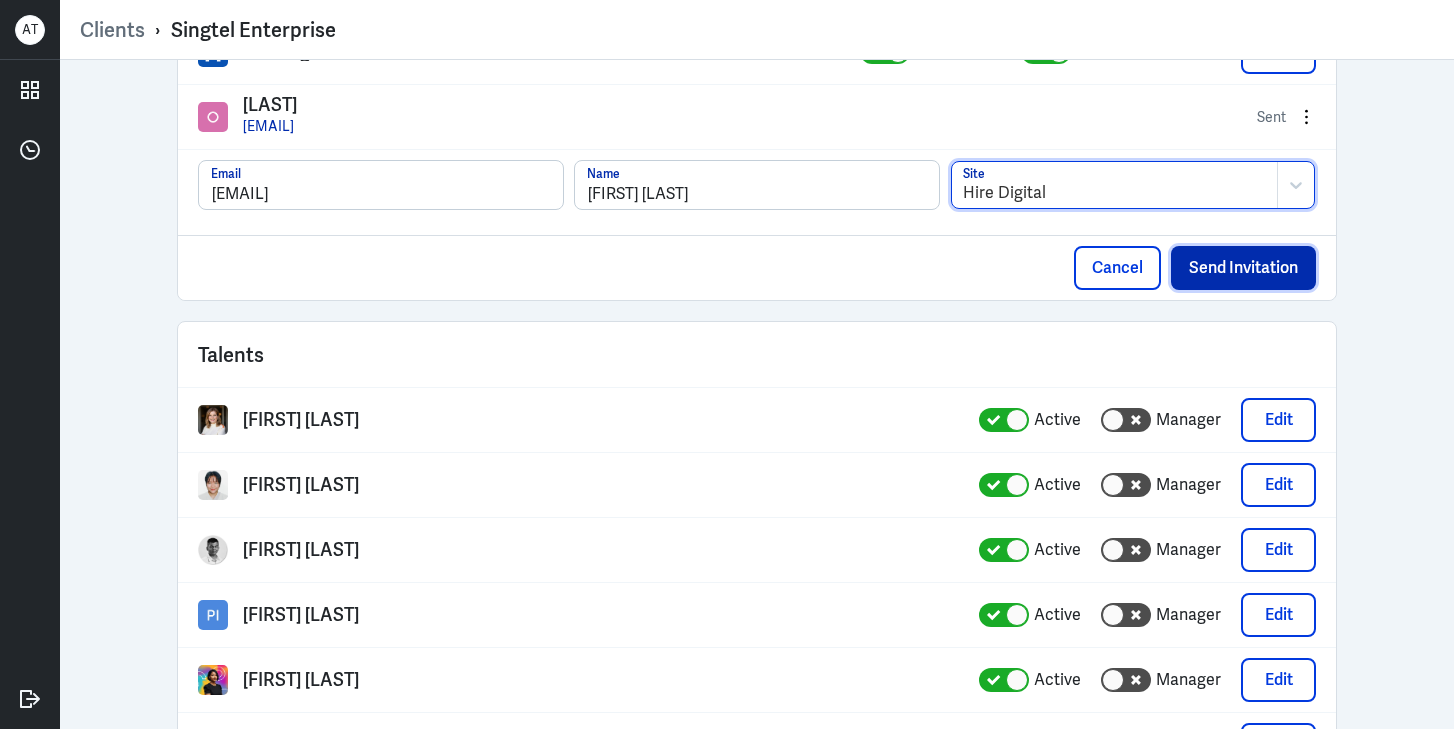 click on "Send Invitation" at bounding box center (1243, 268) 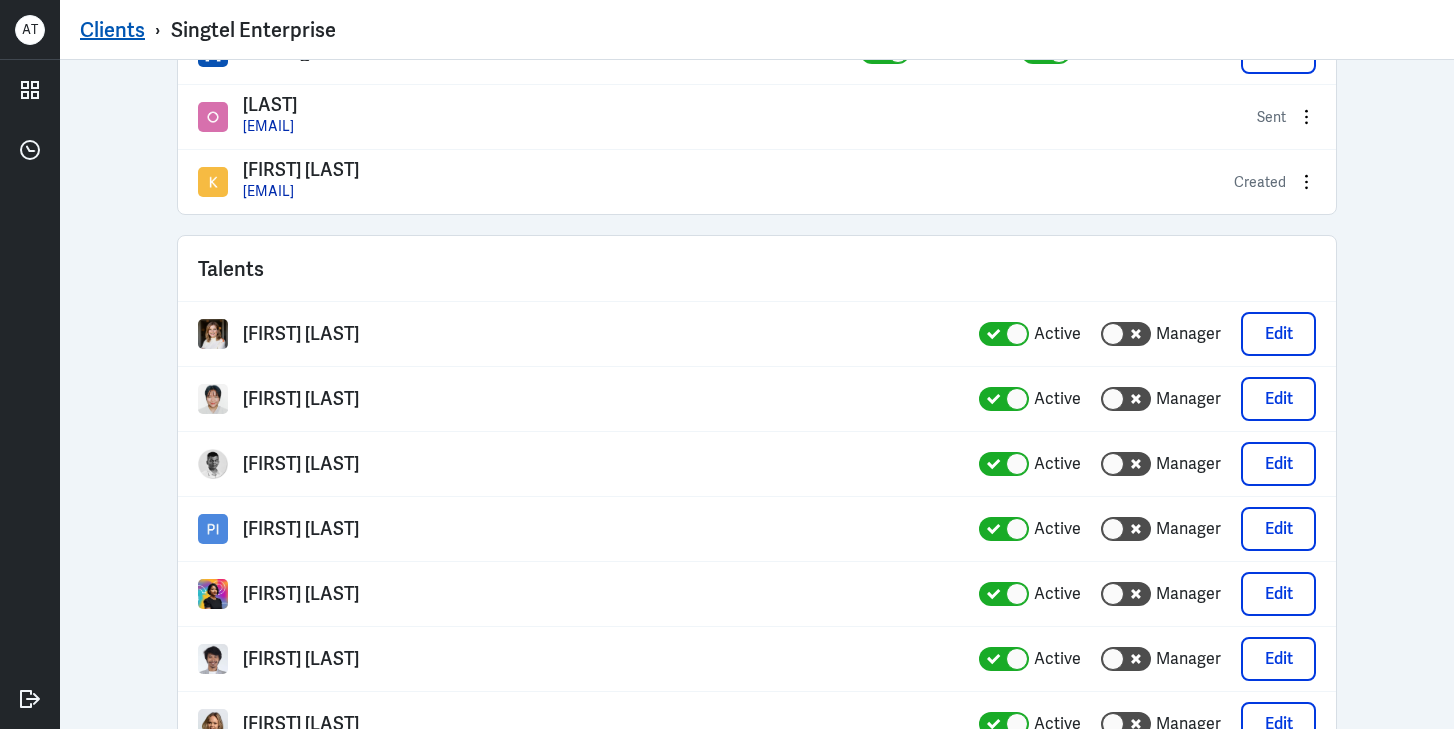 click on "Clients" at bounding box center (112, 30) 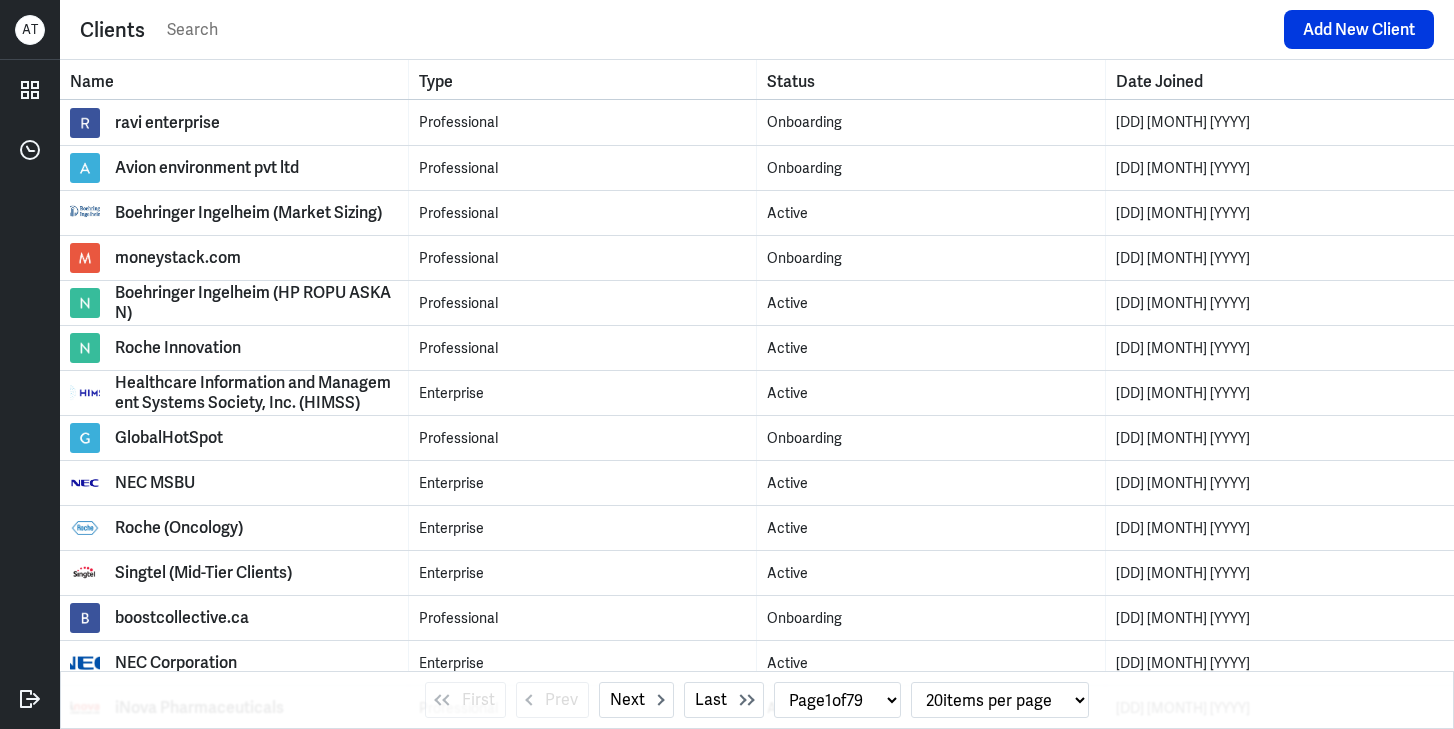 click at bounding box center (719, 30) 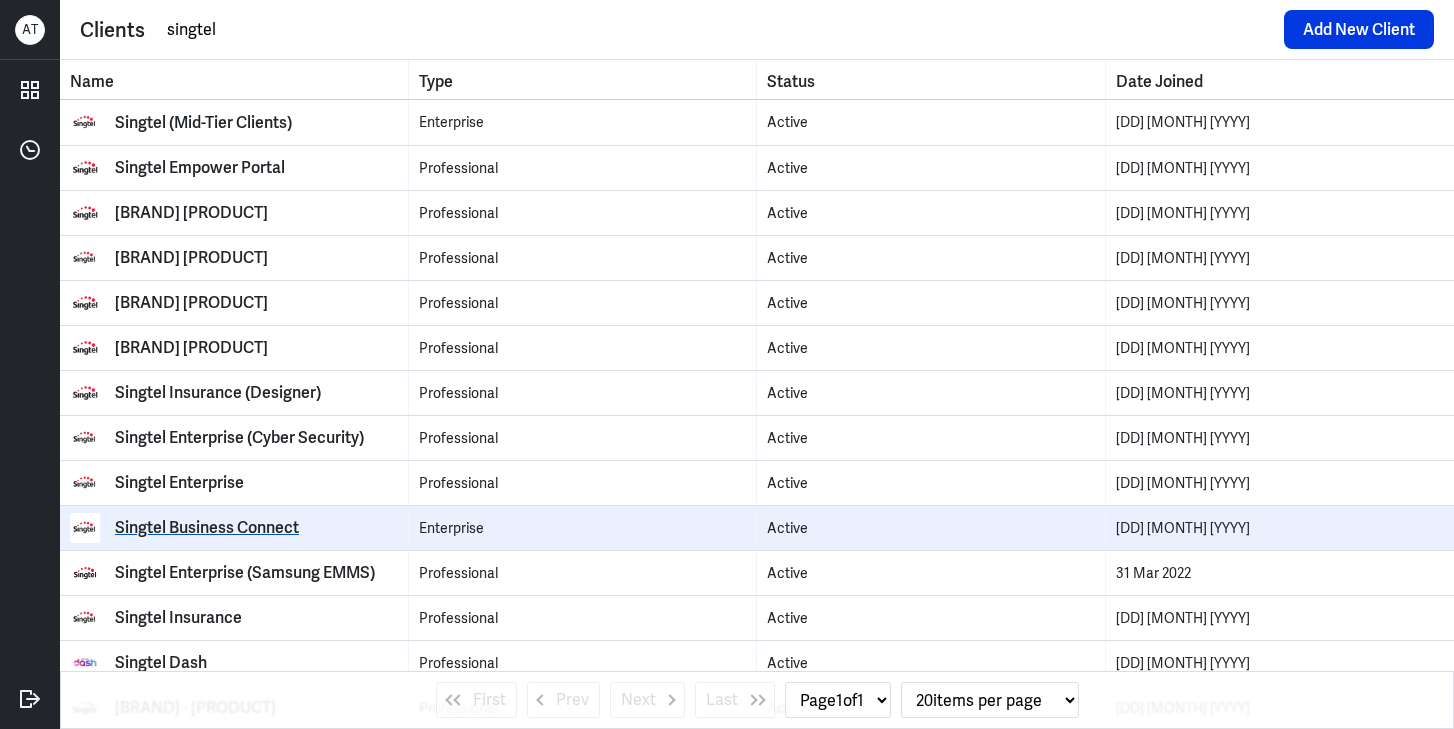type on "singtel" 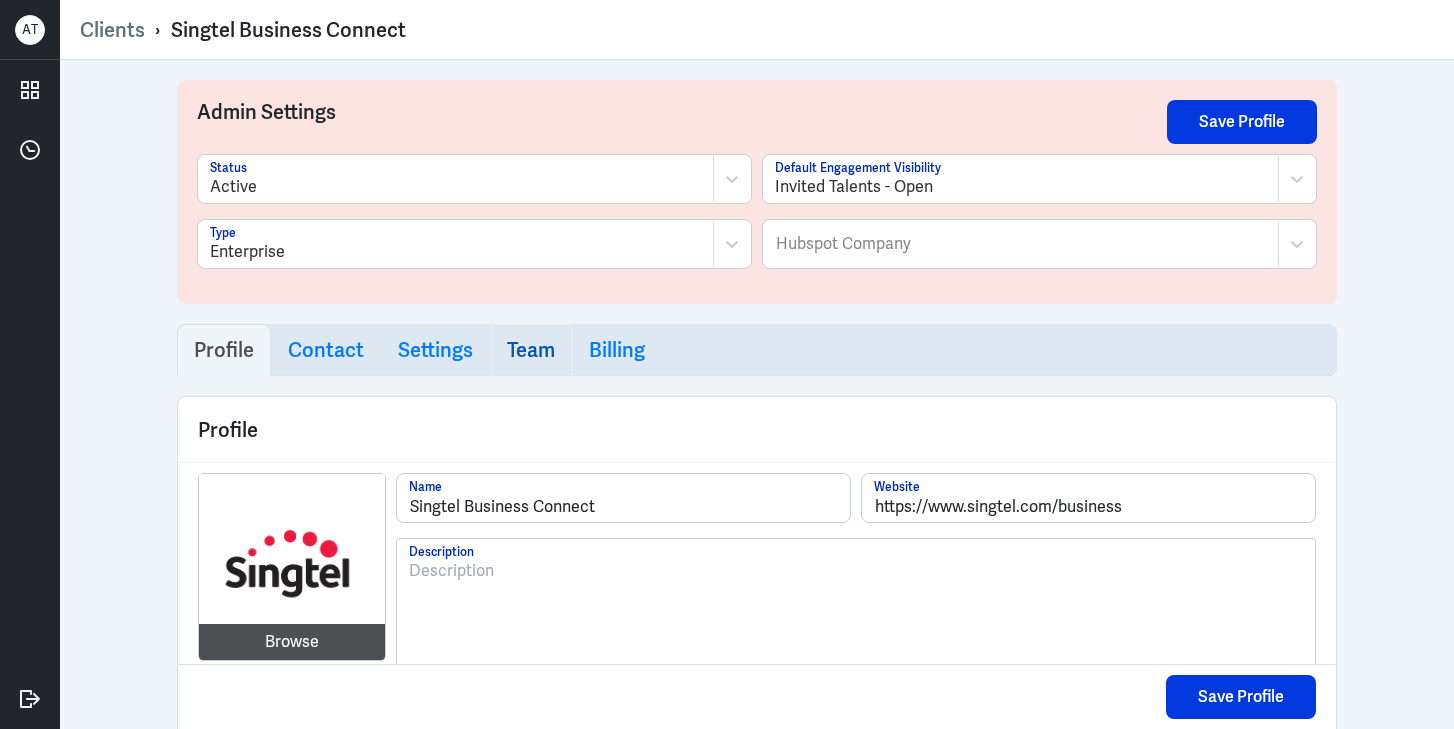 click on "Team" at bounding box center [531, 350] 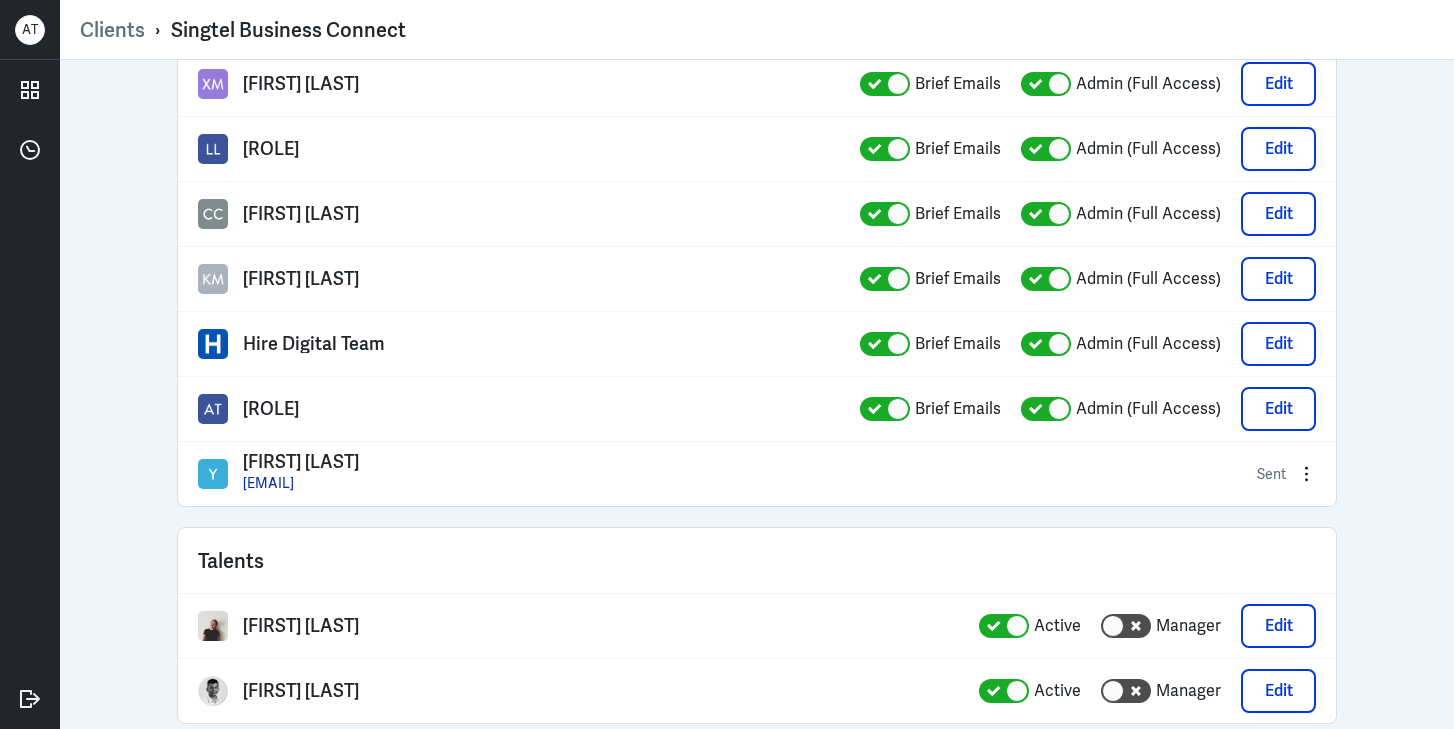 scroll, scrollTop: 524, scrollLeft: 0, axis: vertical 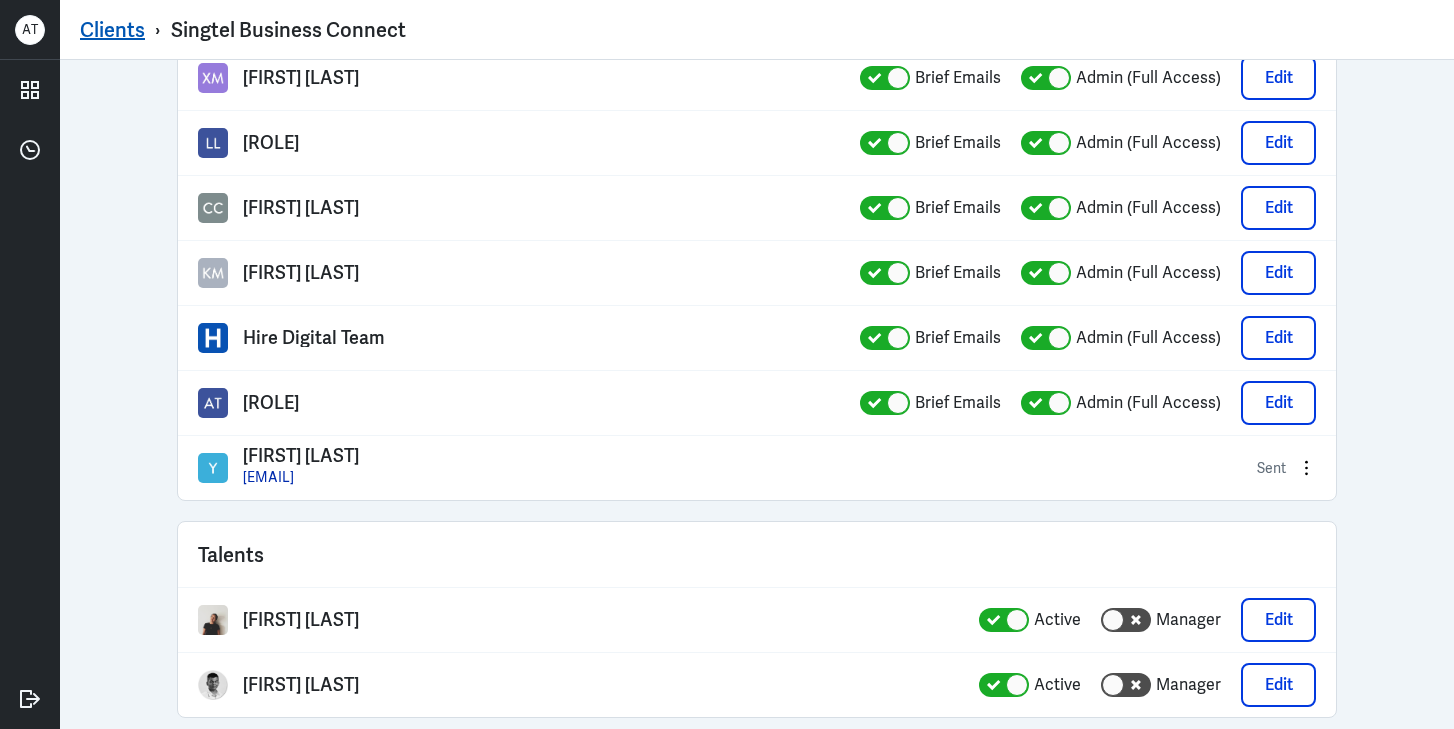 click on "Clients" at bounding box center [112, 30] 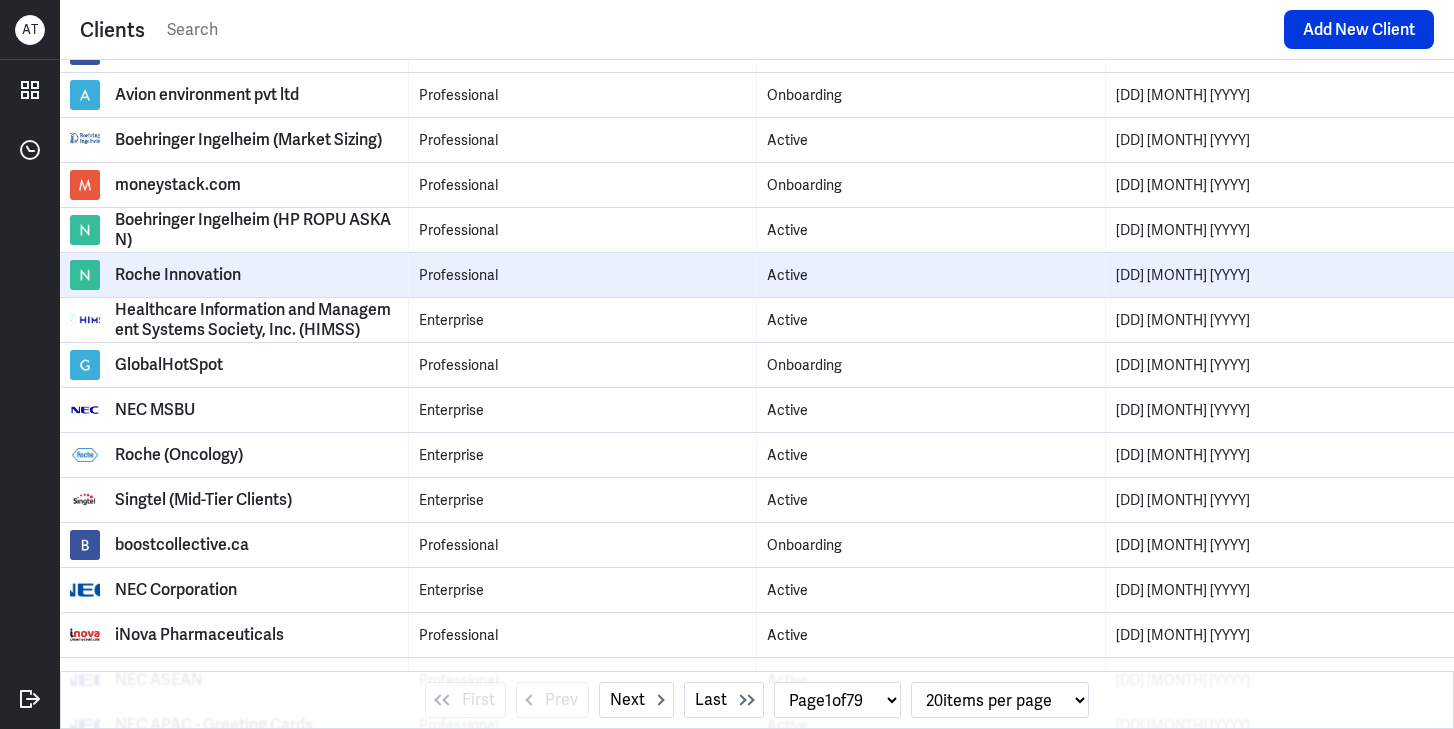 scroll, scrollTop: 0, scrollLeft: 0, axis: both 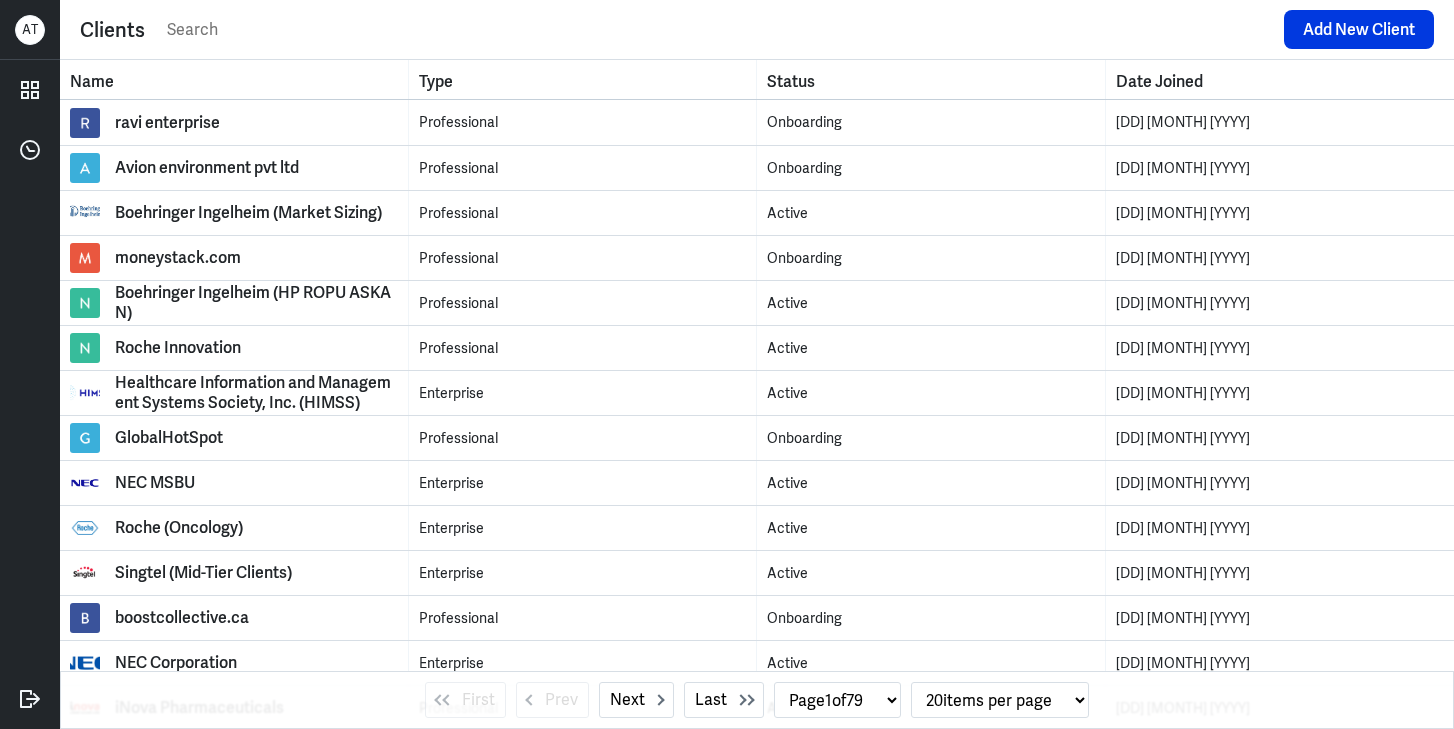 click at bounding box center [719, 30] 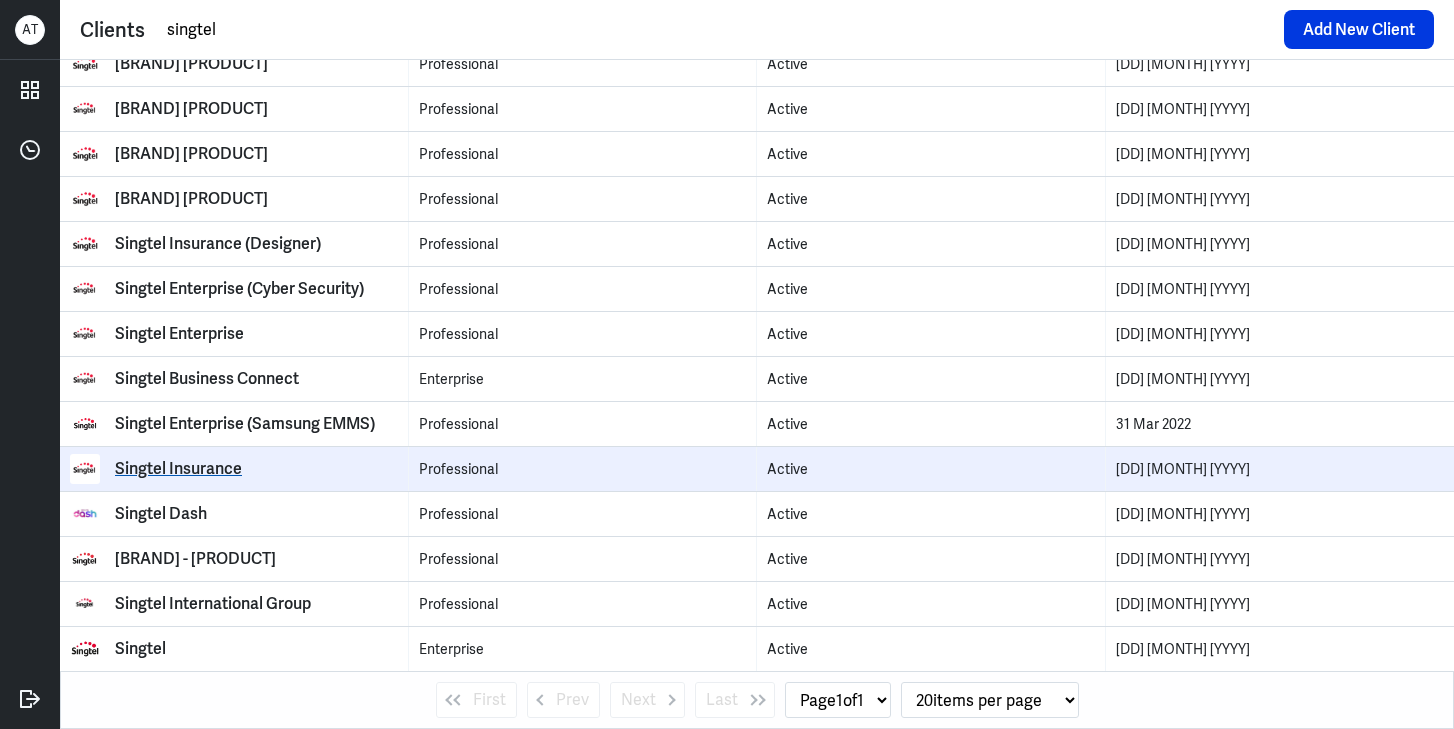 scroll, scrollTop: 0, scrollLeft: 0, axis: both 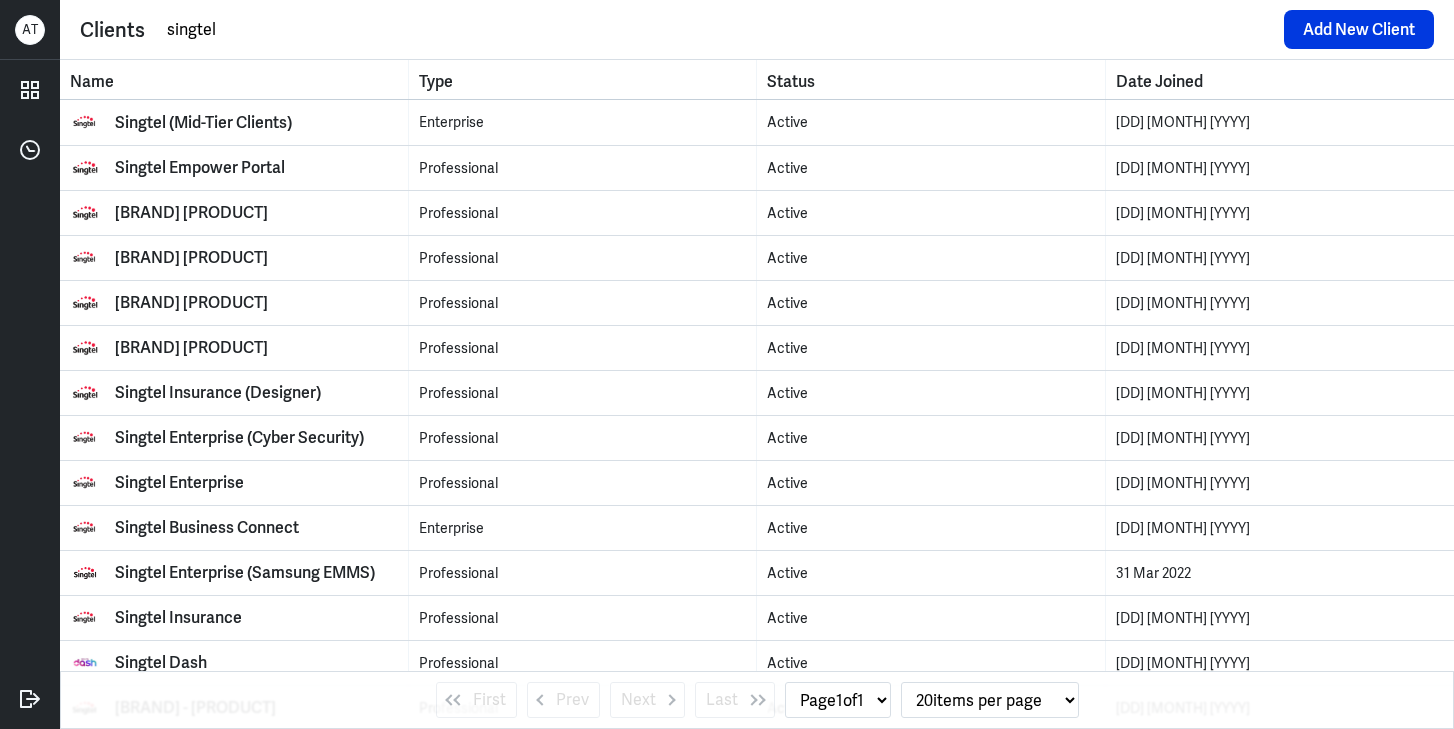 type on "singtel" 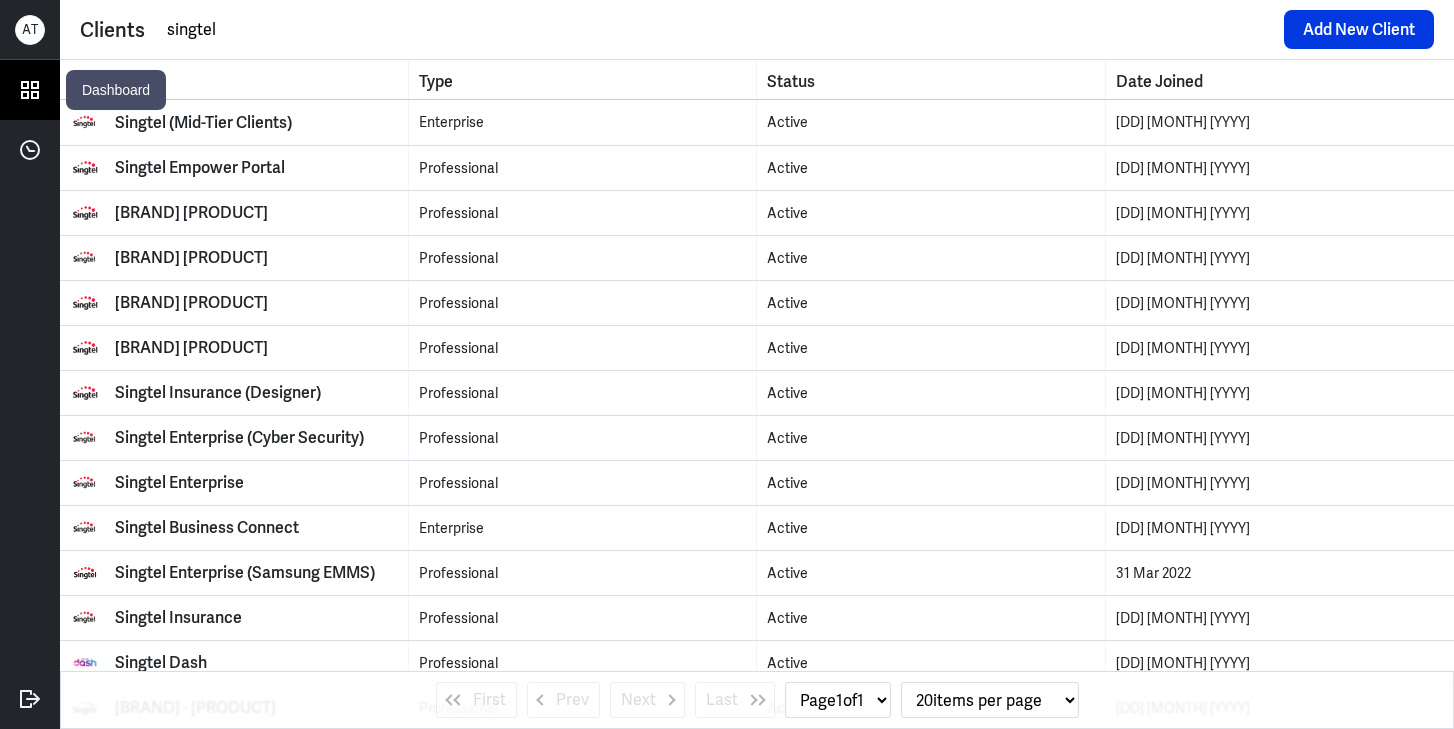 click 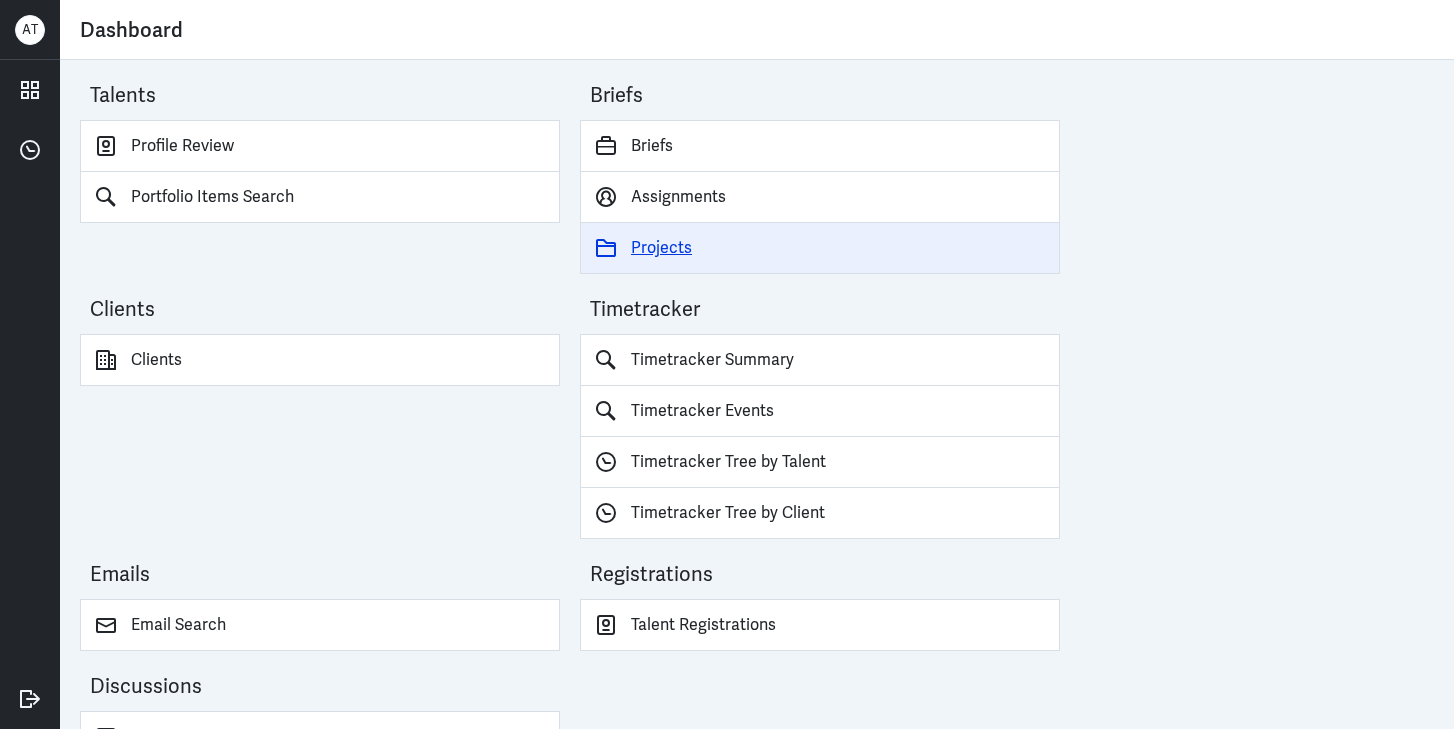 click on "Projects" at bounding box center (820, 248) 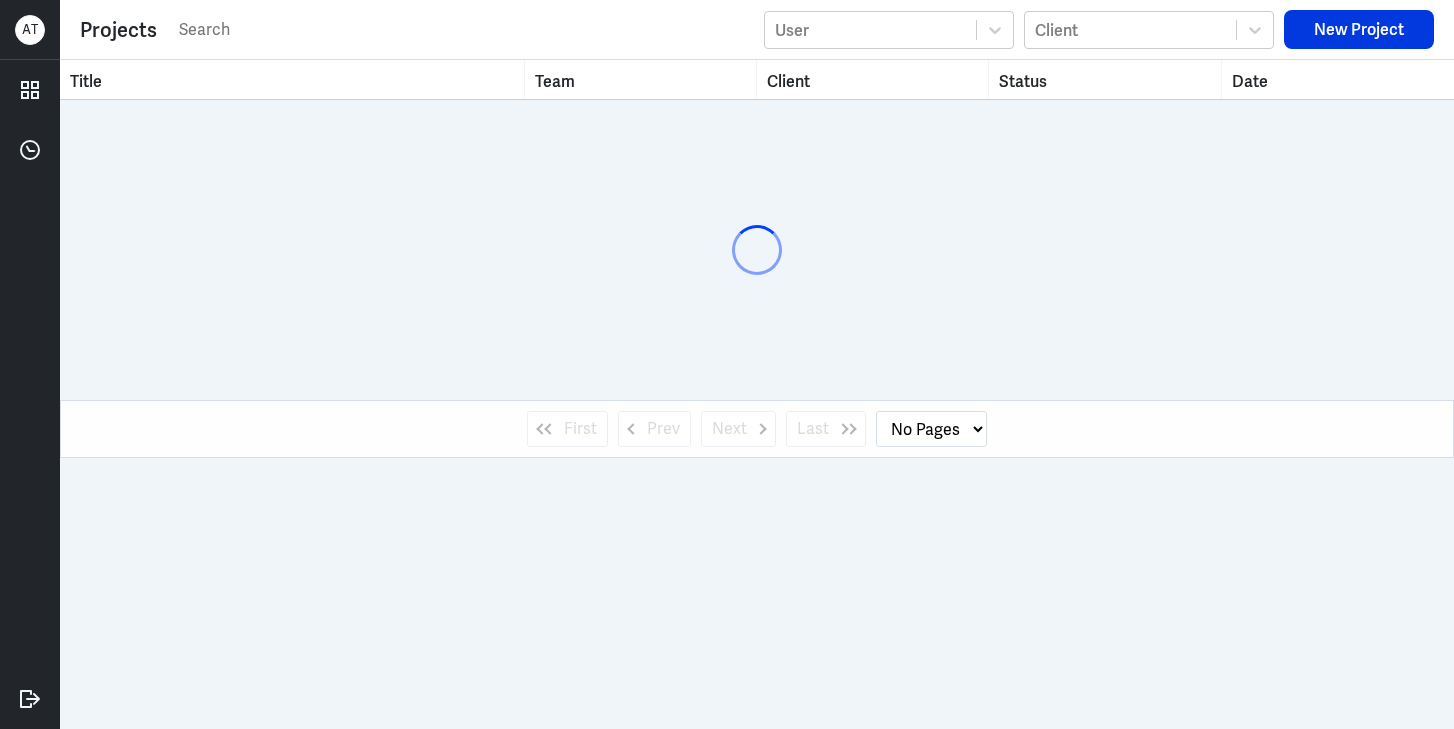 select on "1" 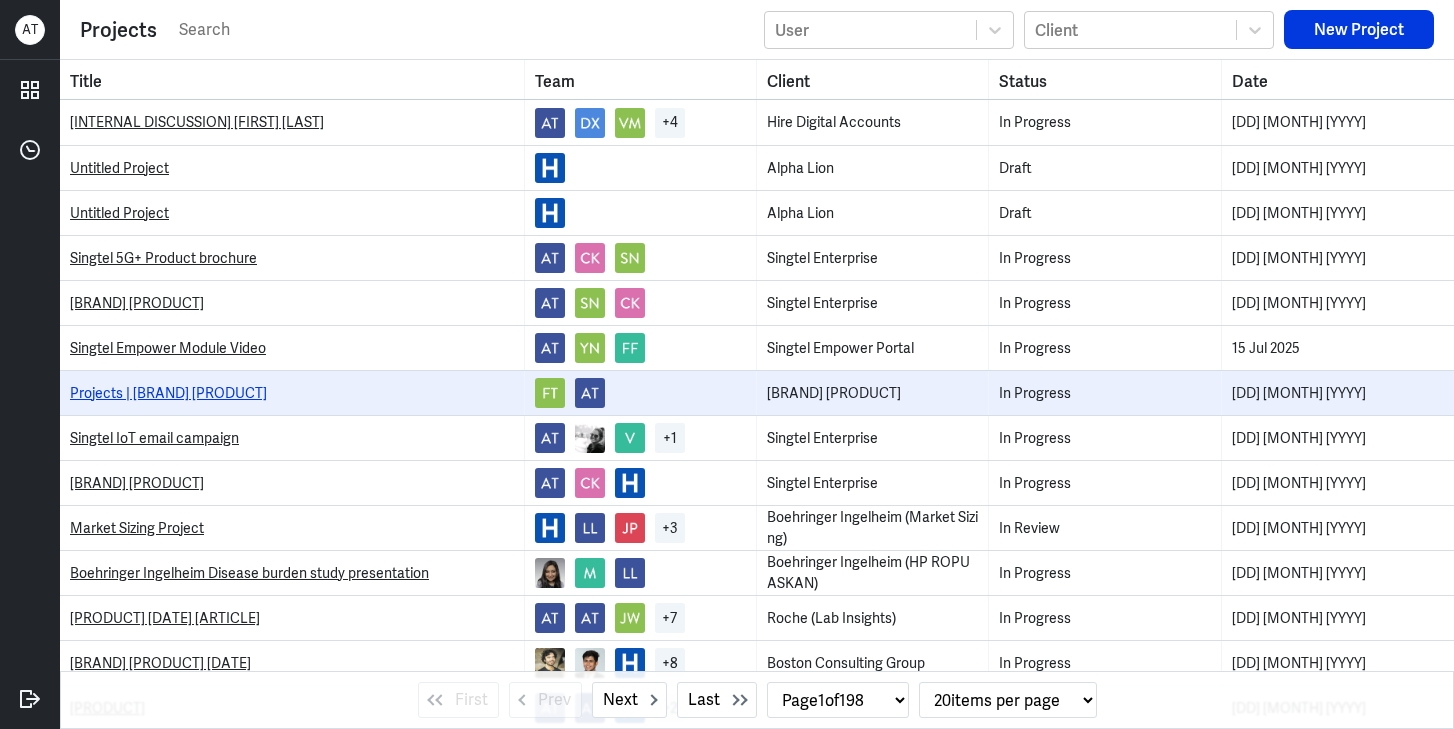 click on "Projects | [BRAND] [PRODUCT]" at bounding box center [168, 393] 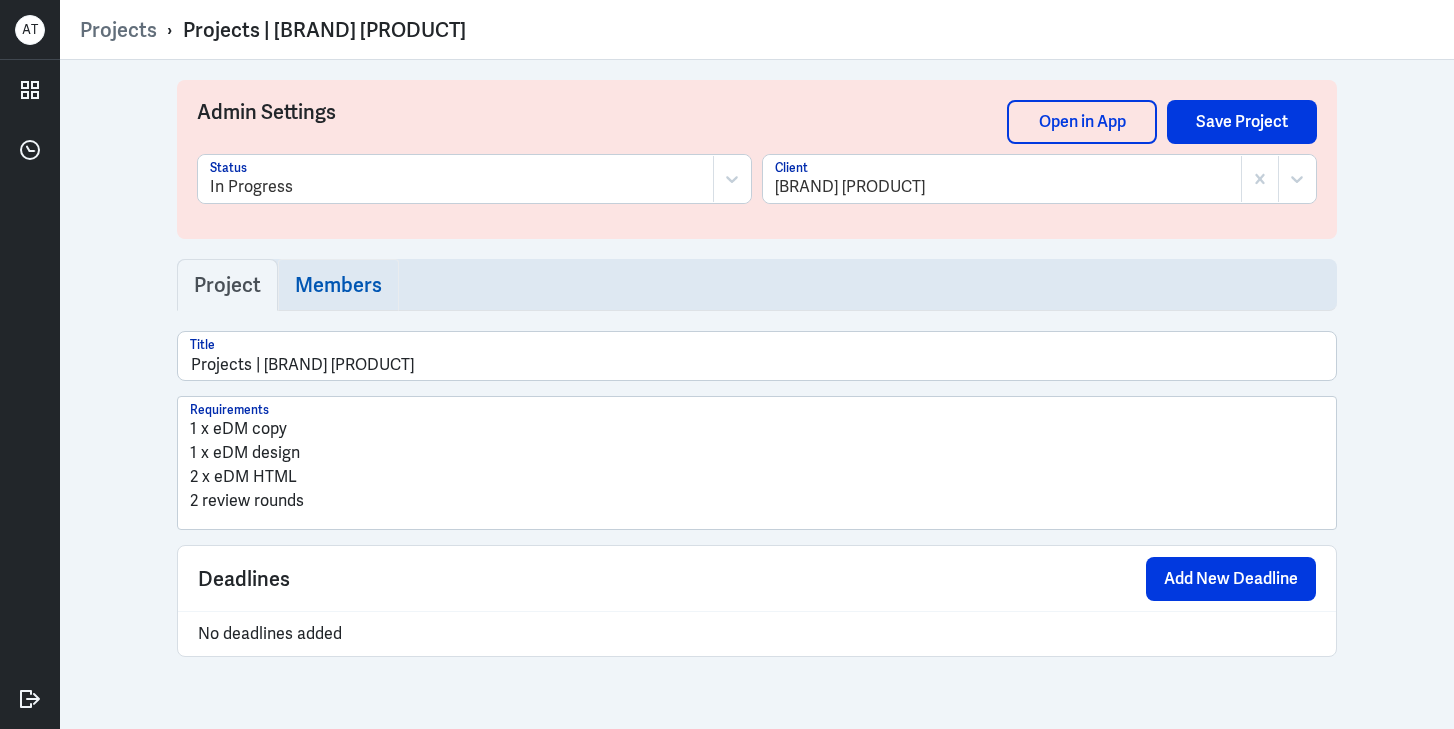 click on "Members" at bounding box center (338, 285) 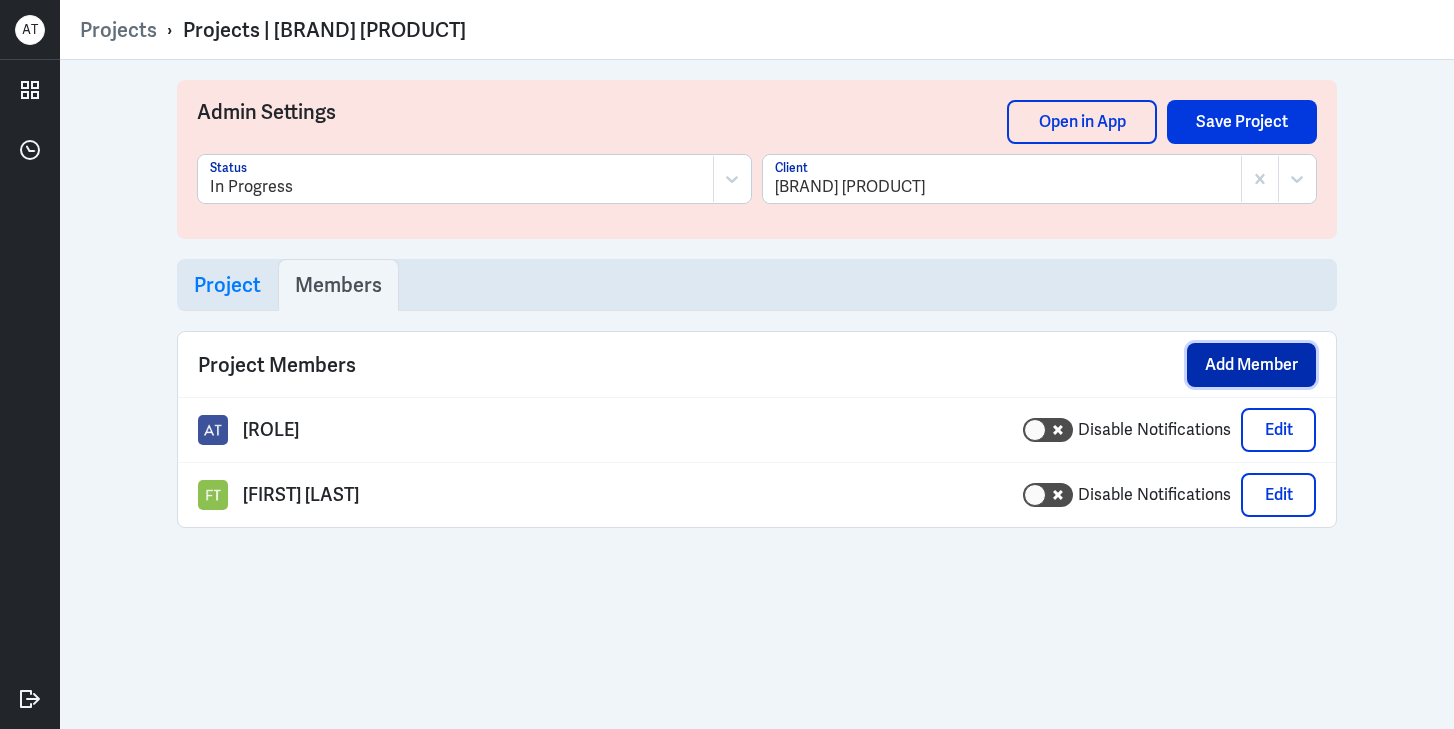 click on "Add Member" at bounding box center [1251, 365] 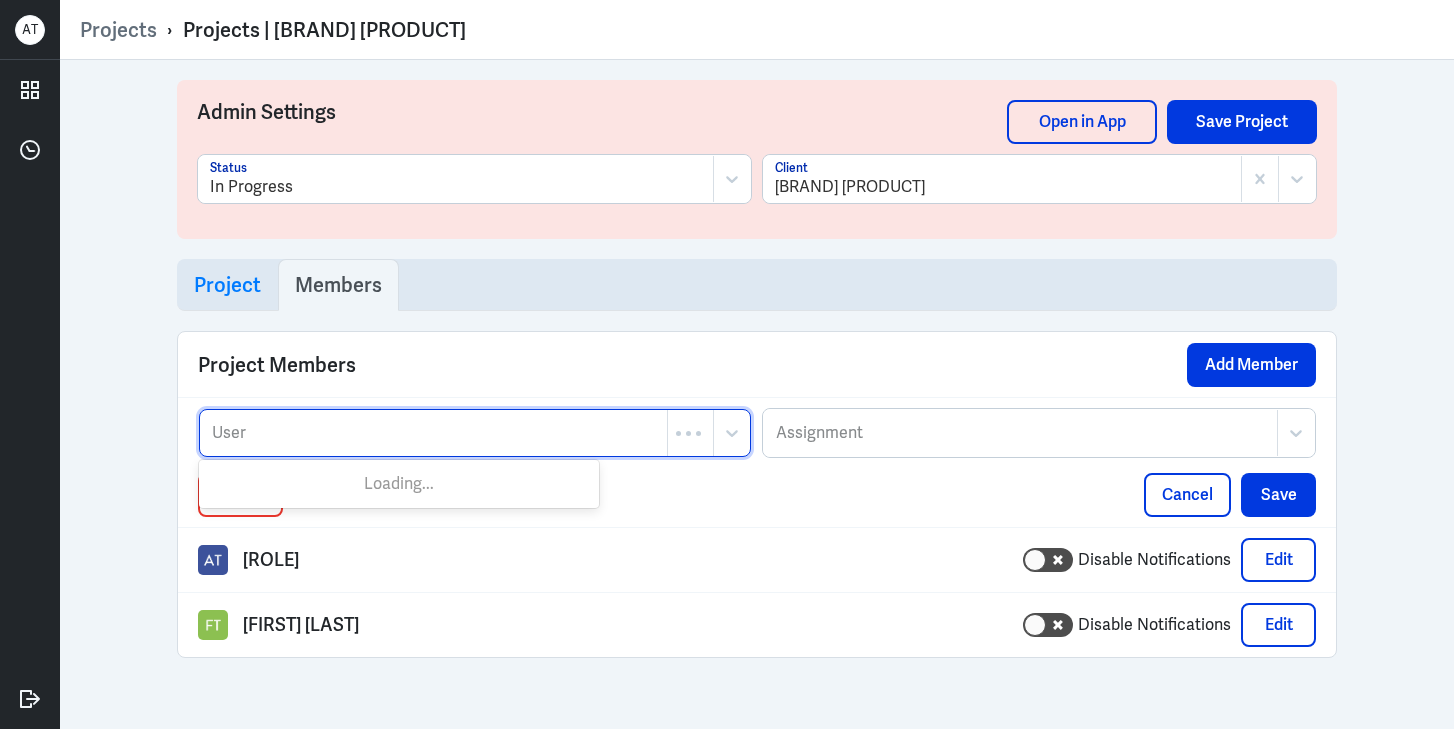 click at bounding box center (433, 433) 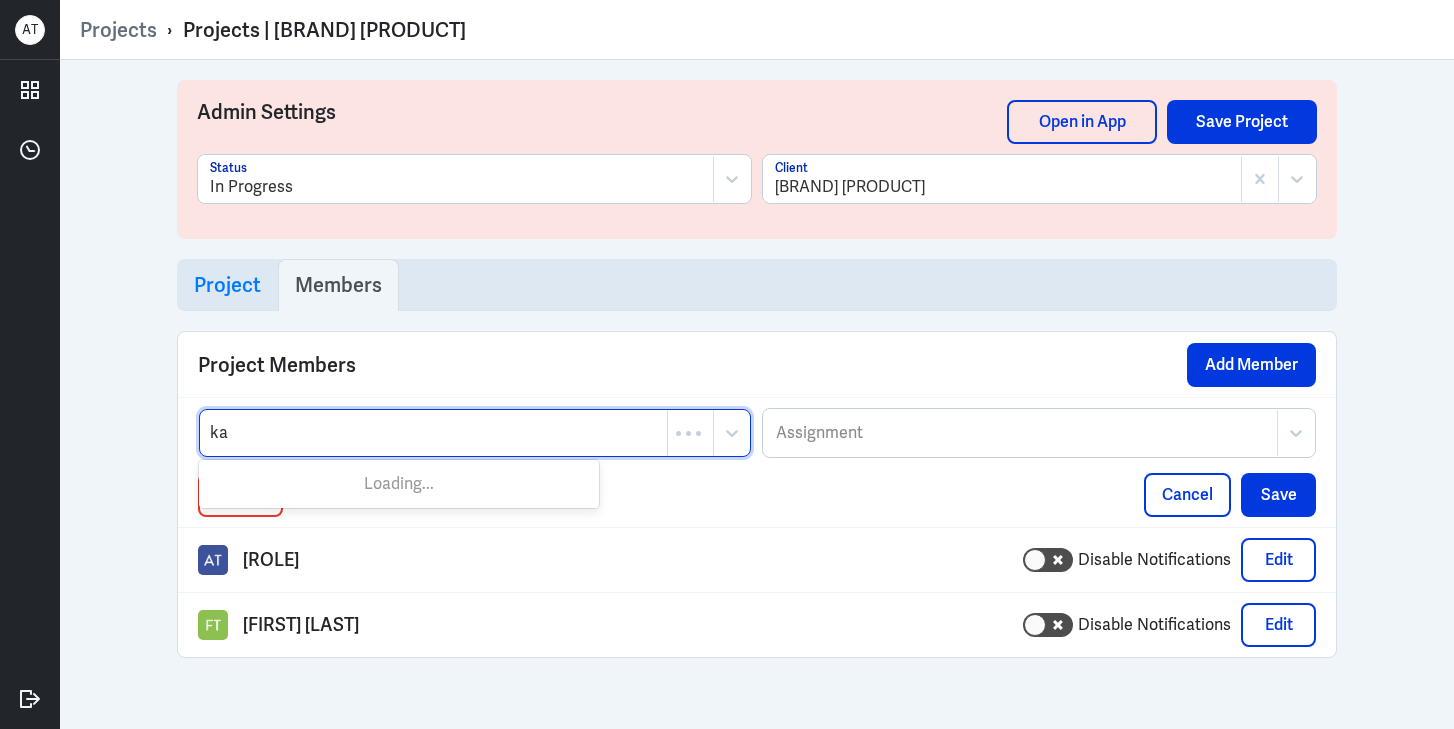 type on "k" 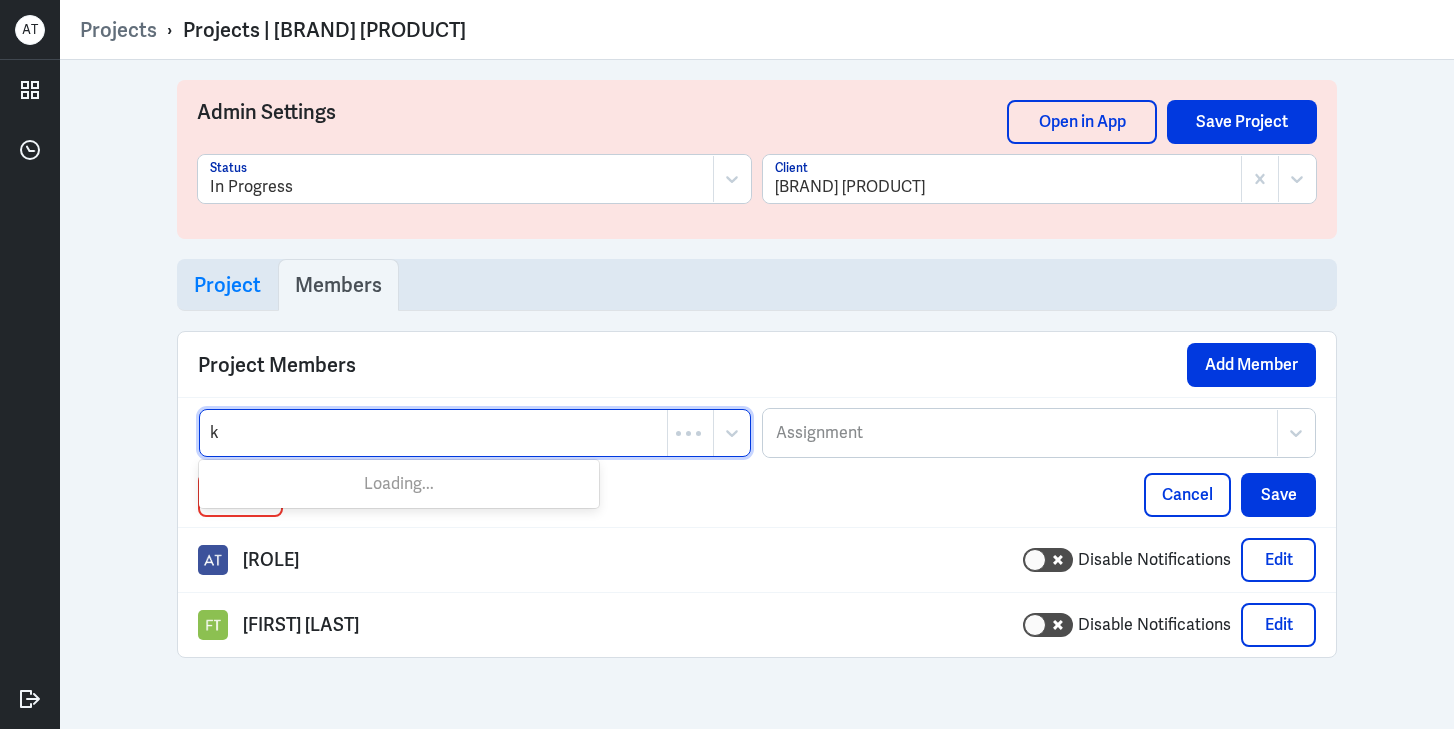 type 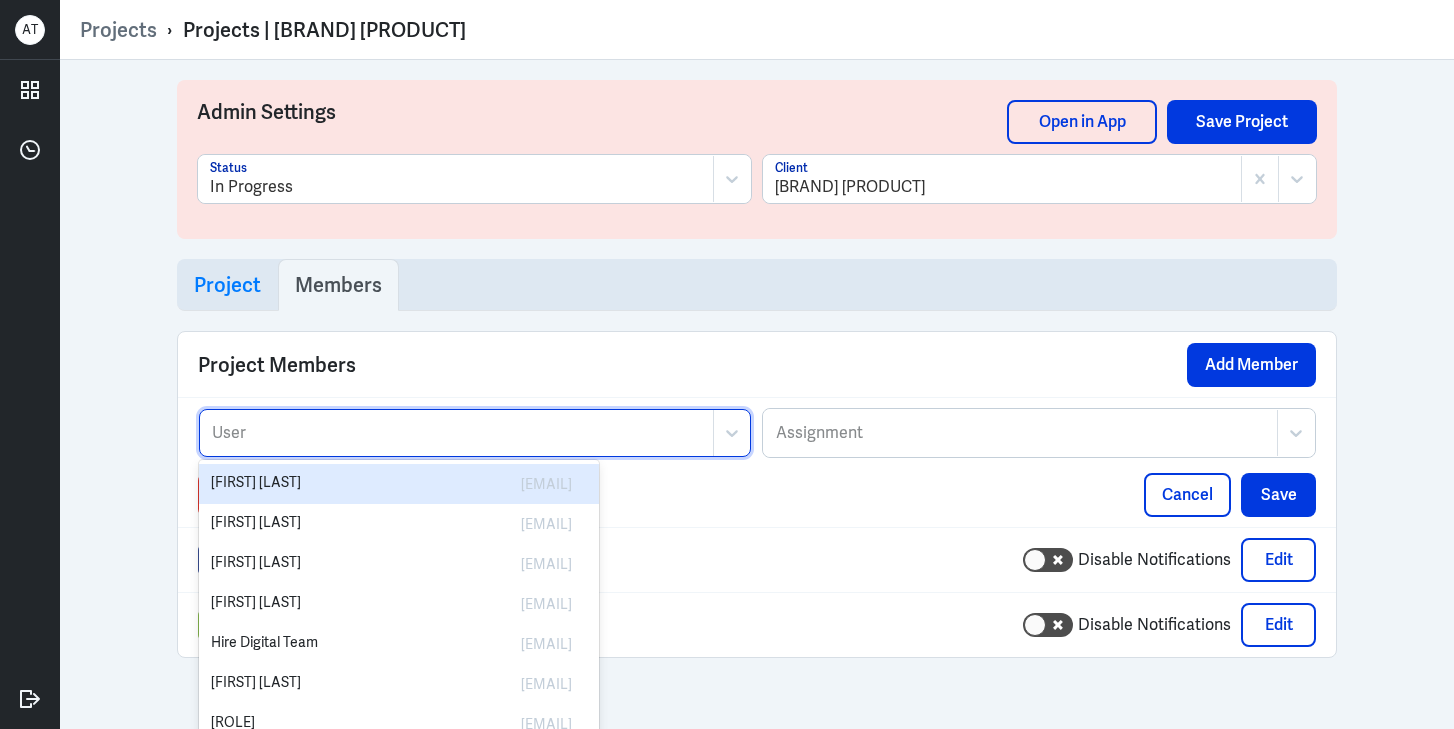 click on "Project Members Add Member" at bounding box center [757, 364] 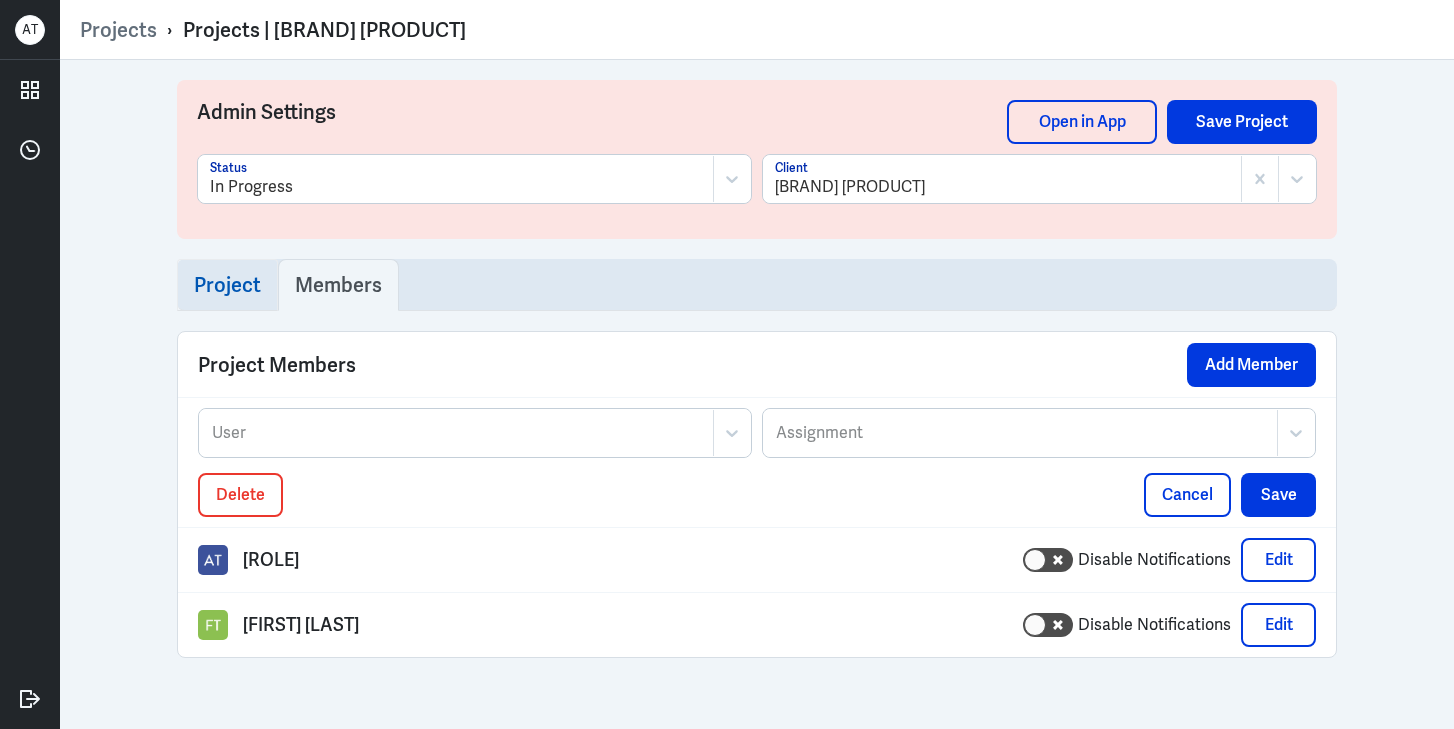 click on "Project" at bounding box center (227, 285) 